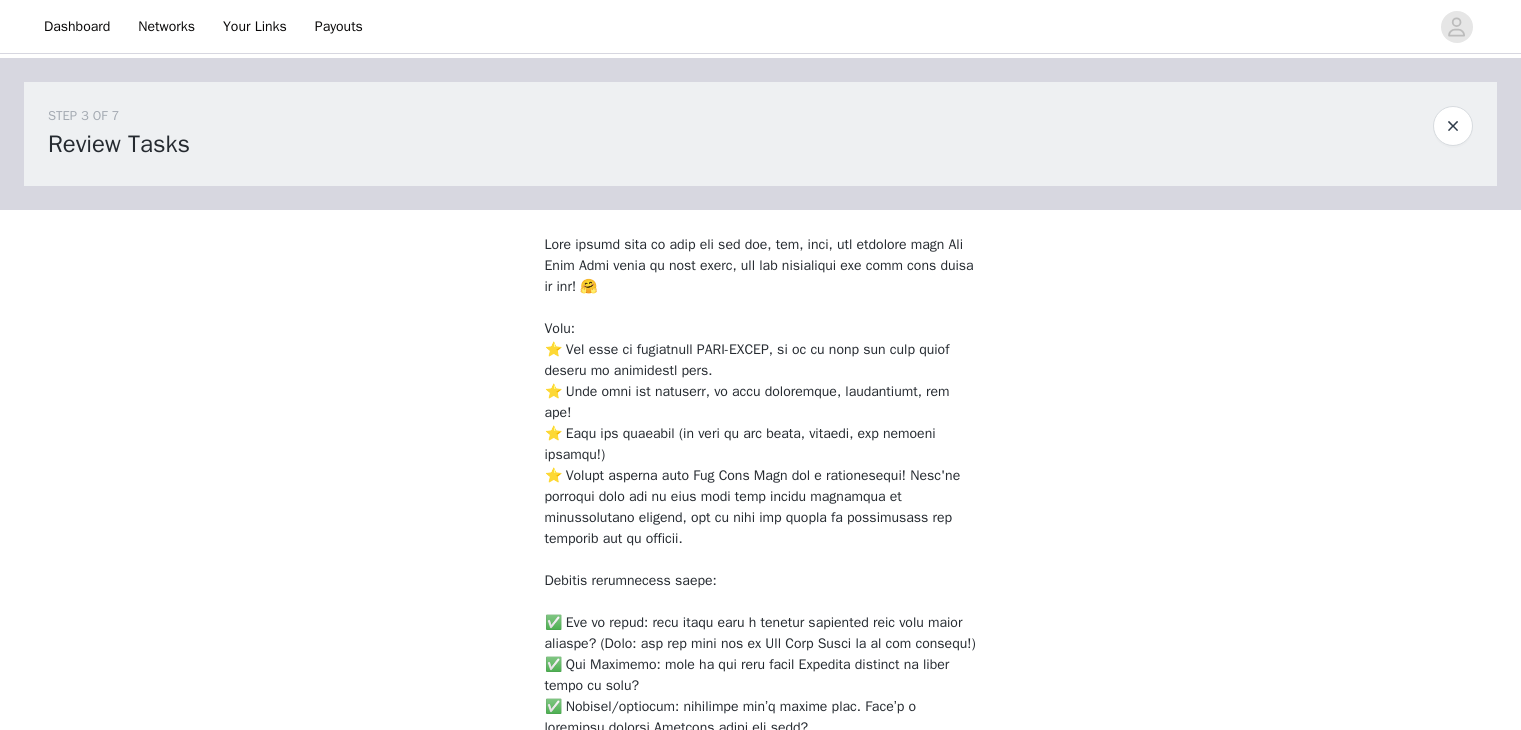 scroll, scrollTop: 0, scrollLeft: 0, axis: both 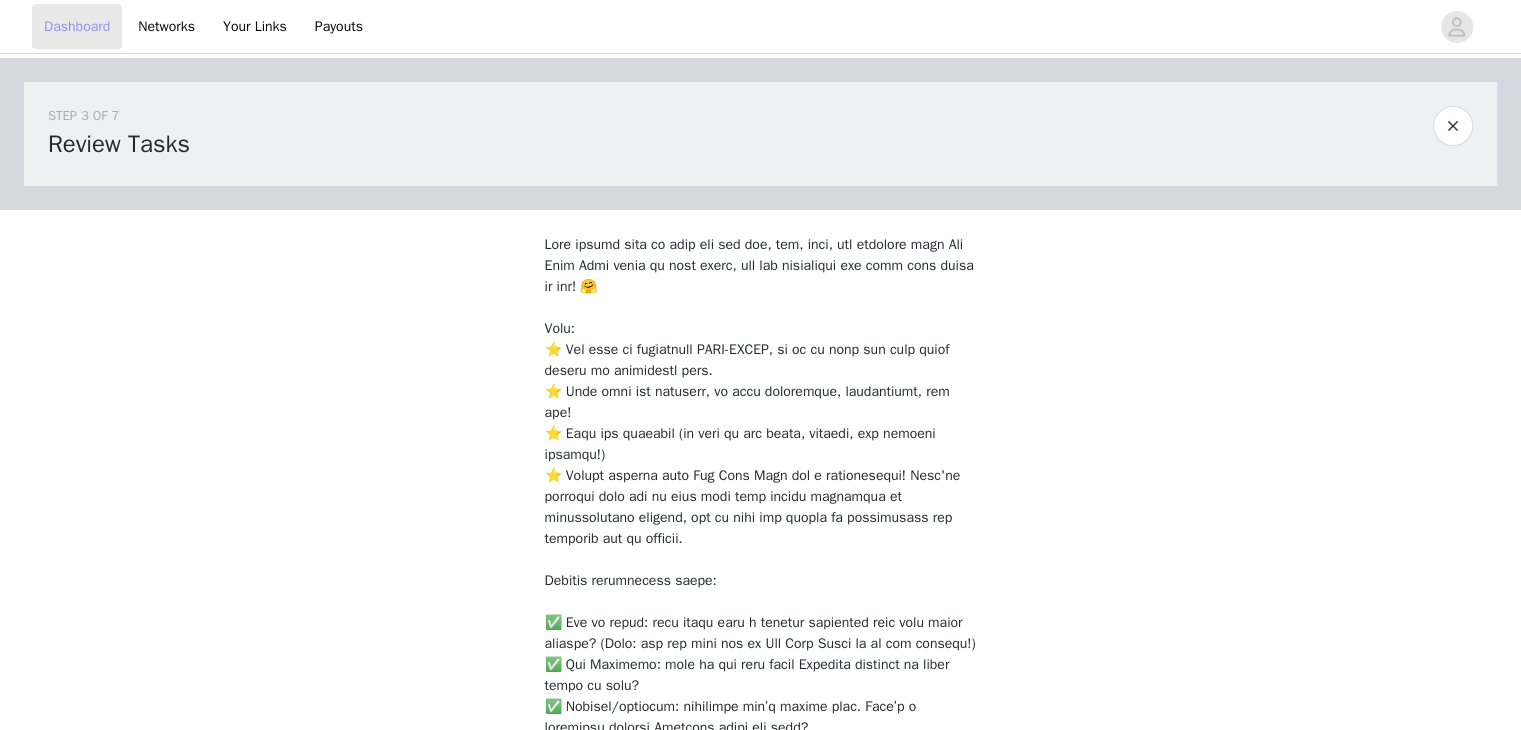 click on "Dashboard" at bounding box center (77, 26) 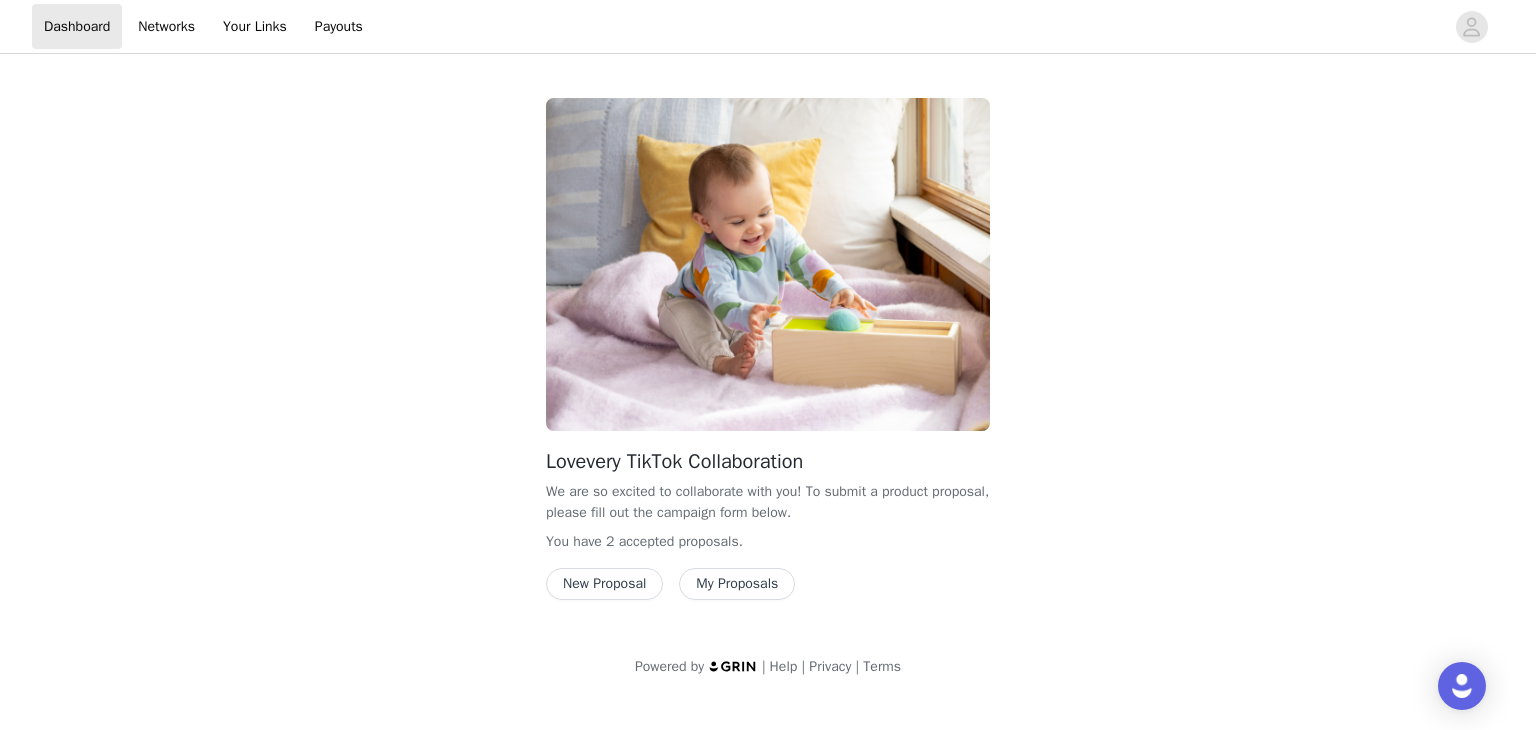 click on "My Proposals" at bounding box center (737, 584) 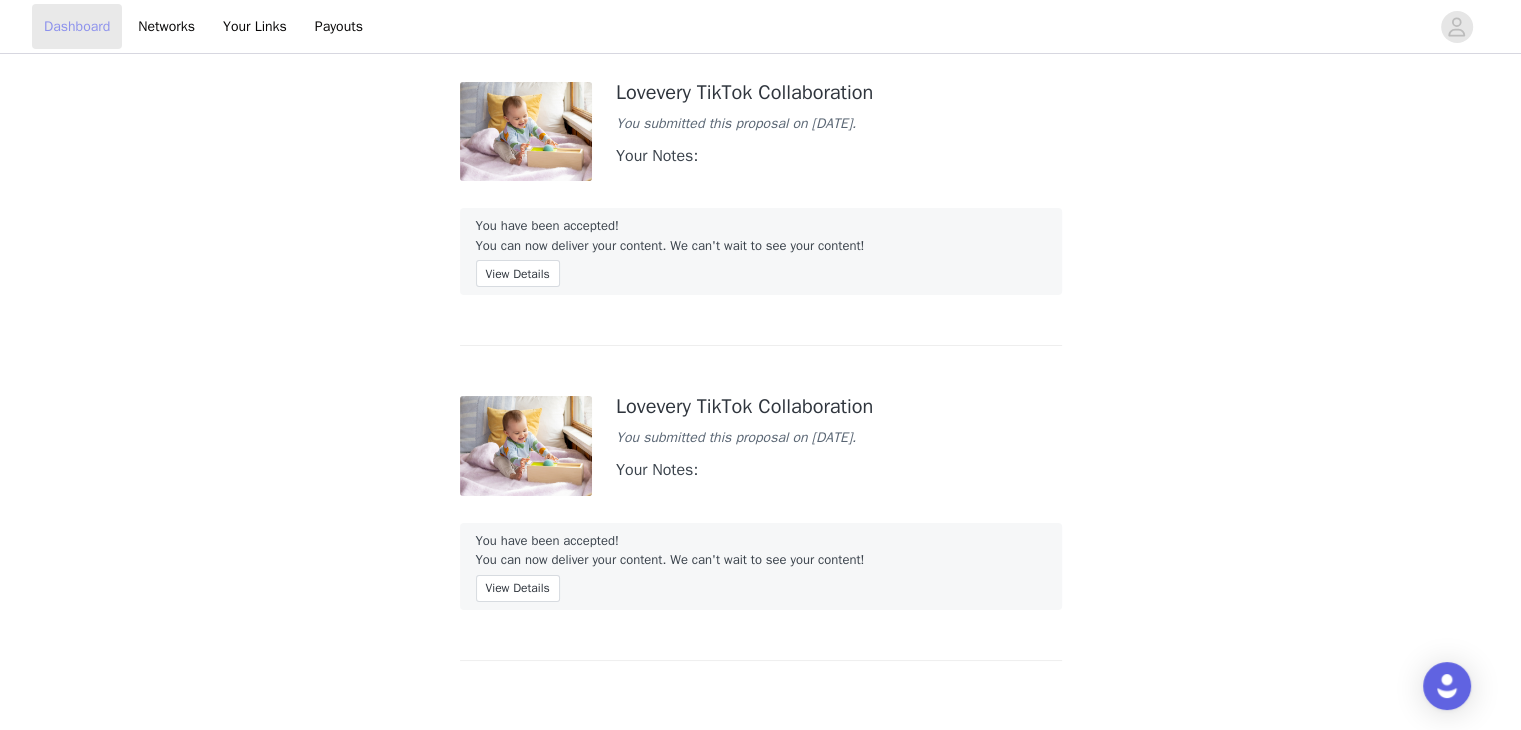 click on "Dashboard" at bounding box center (77, 26) 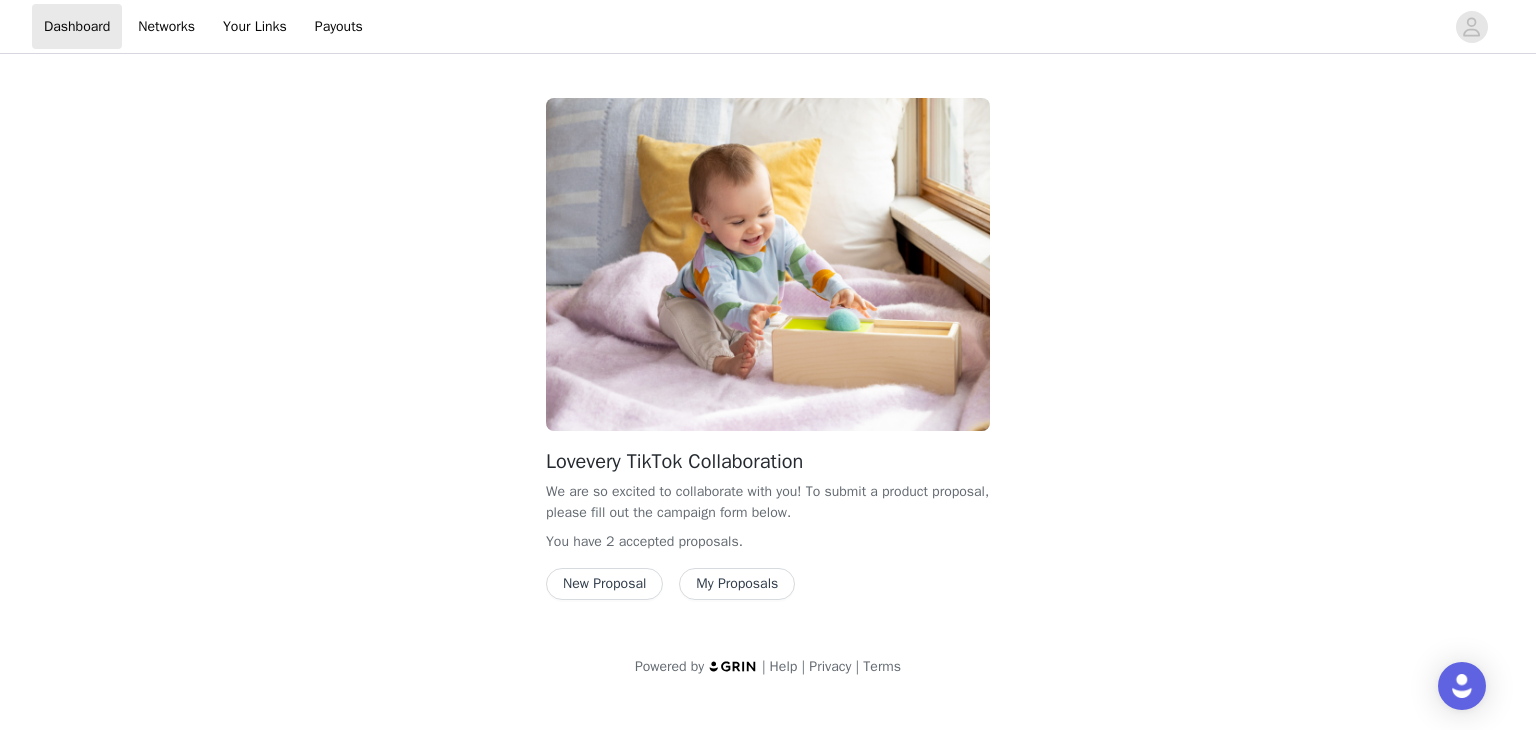 click on "New Proposal" at bounding box center (604, 584) 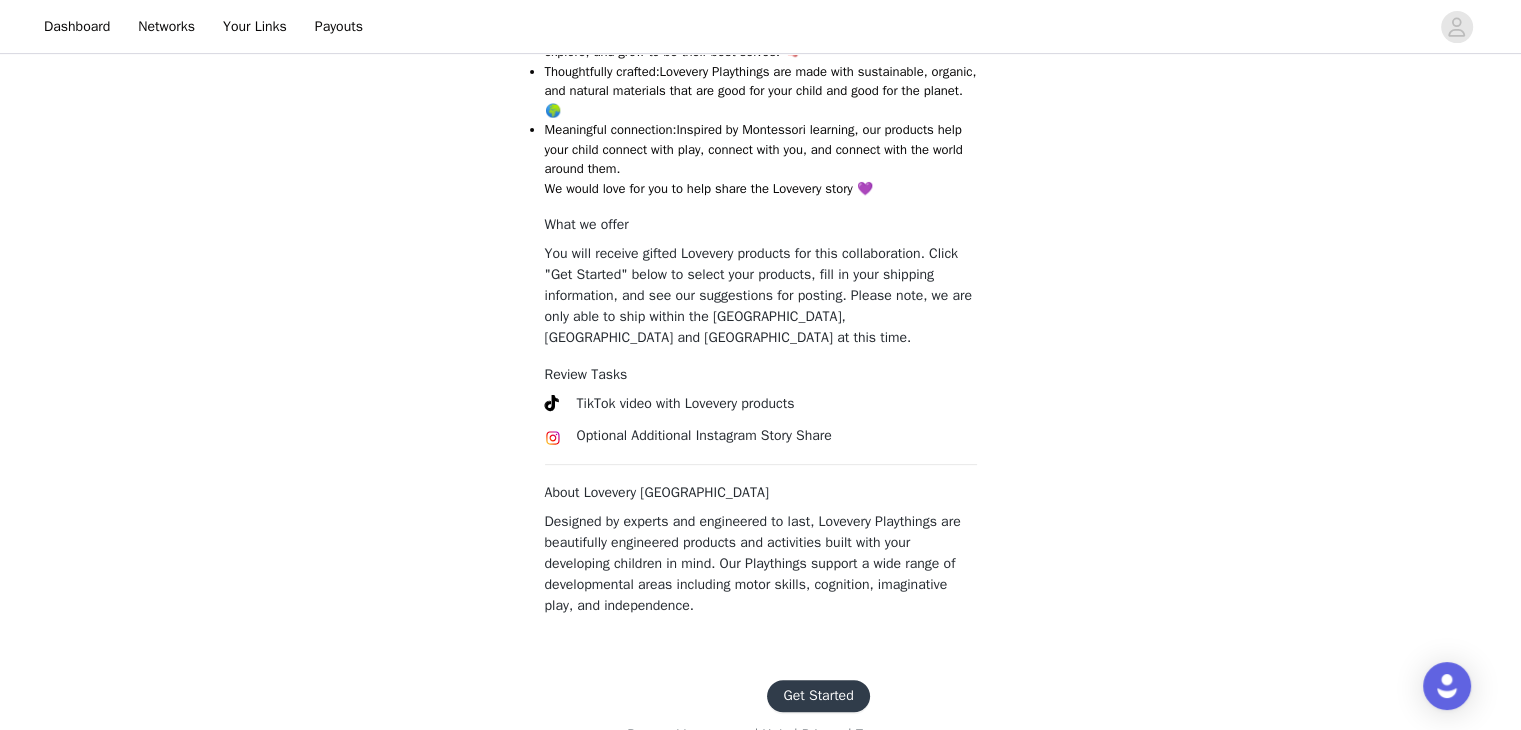 scroll, scrollTop: 778, scrollLeft: 0, axis: vertical 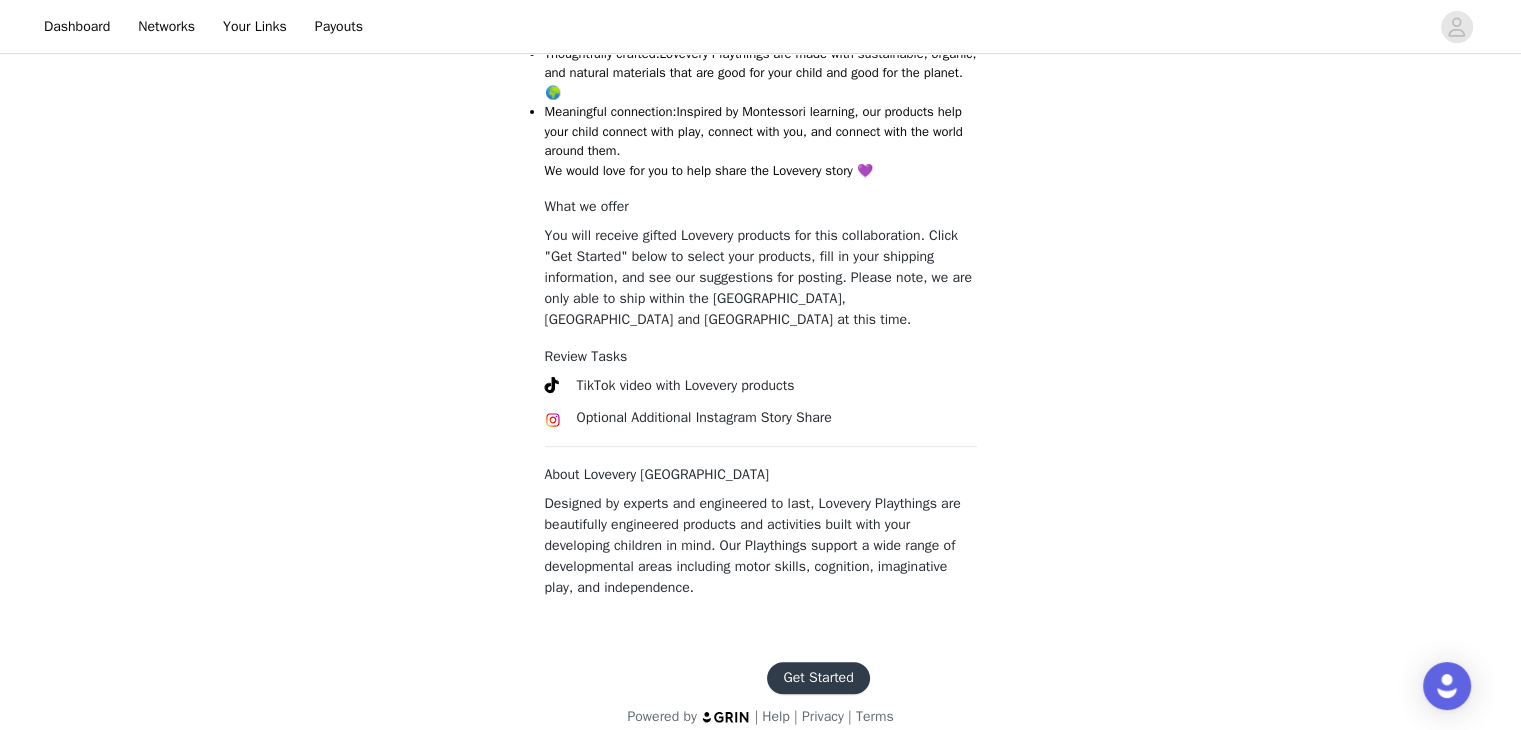 click on "Get Started" at bounding box center [818, 678] 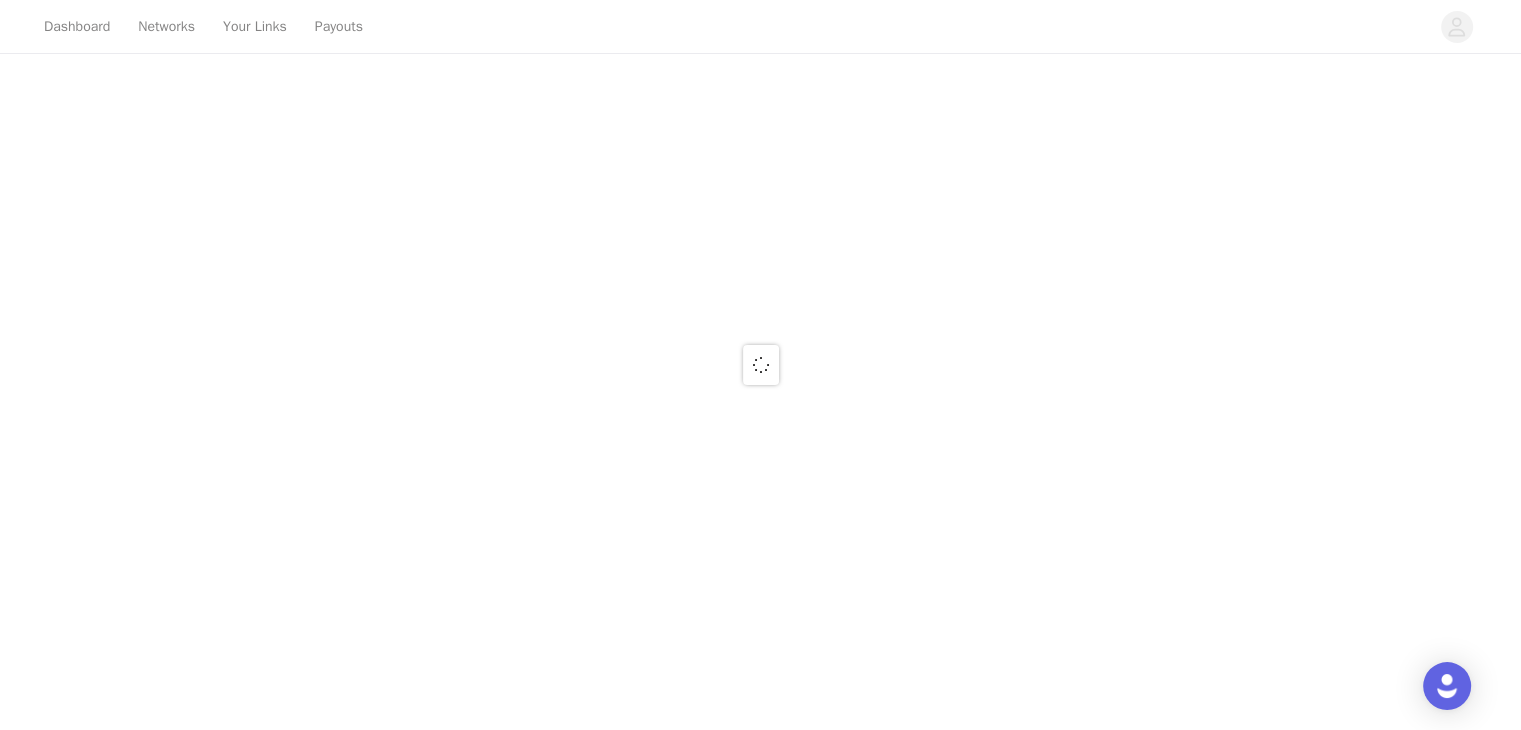 scroll, scrollTop: 0, scrollLeft: 0, axis: both 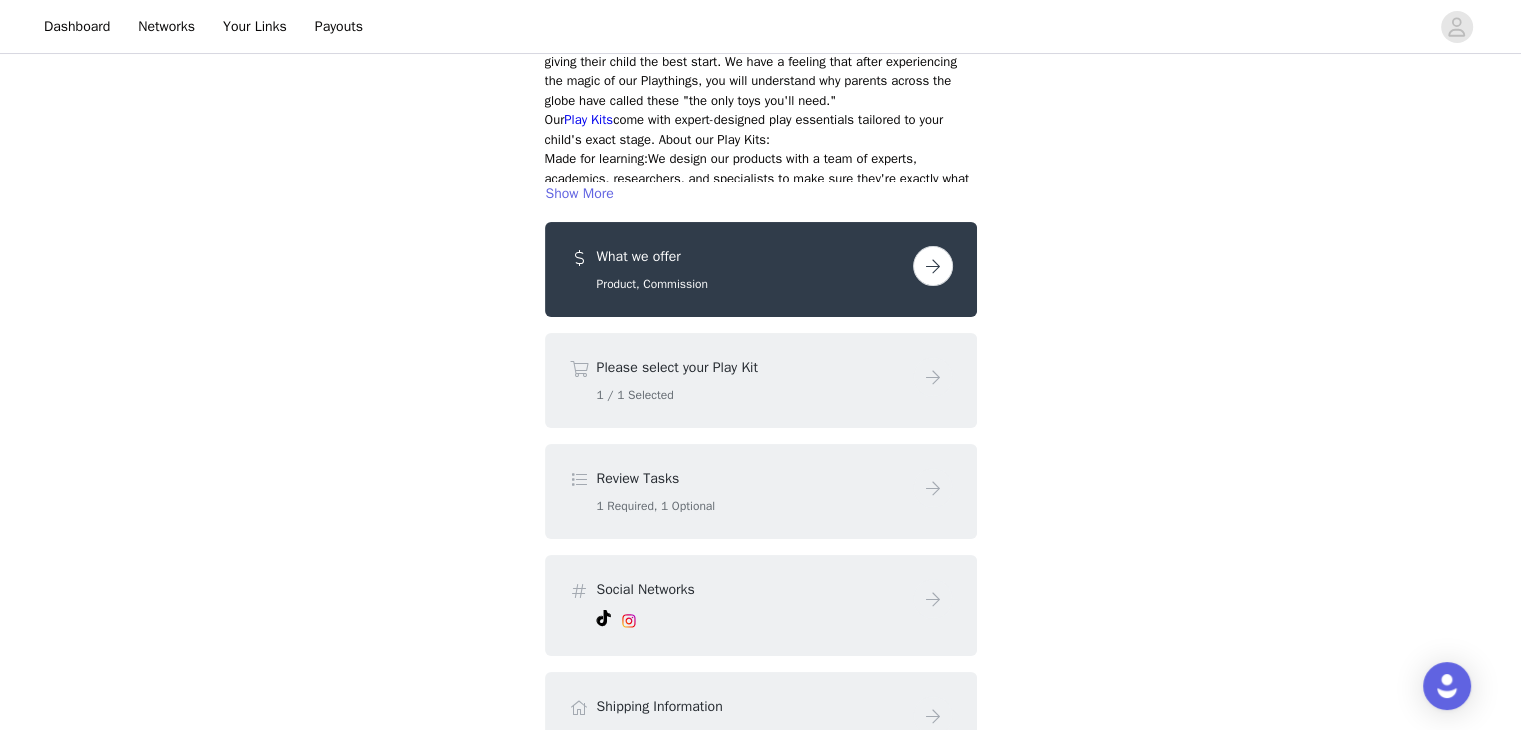 click at bounding box center (933, 266) 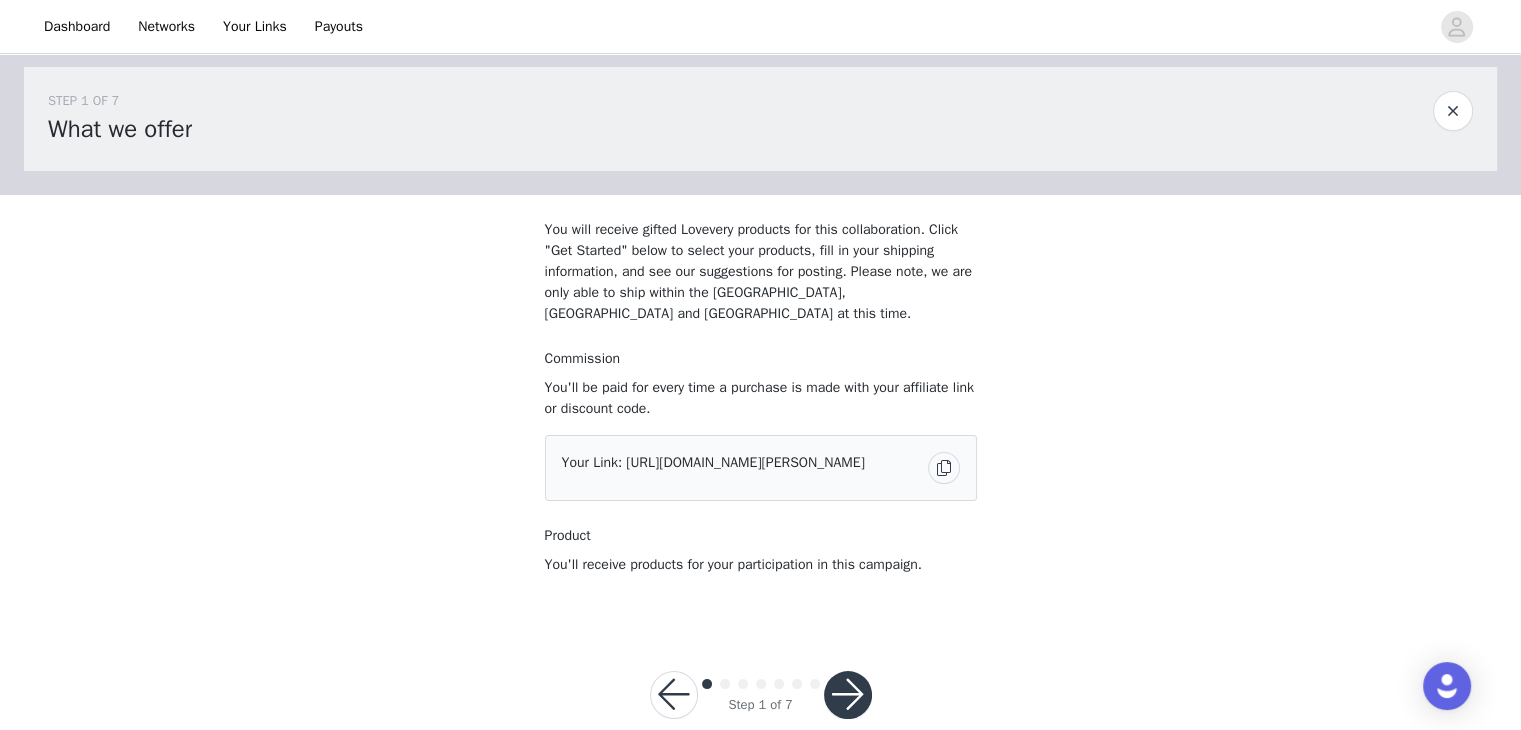scroll, scrollTop: 30, scrollLeft: 0, axis: vertical 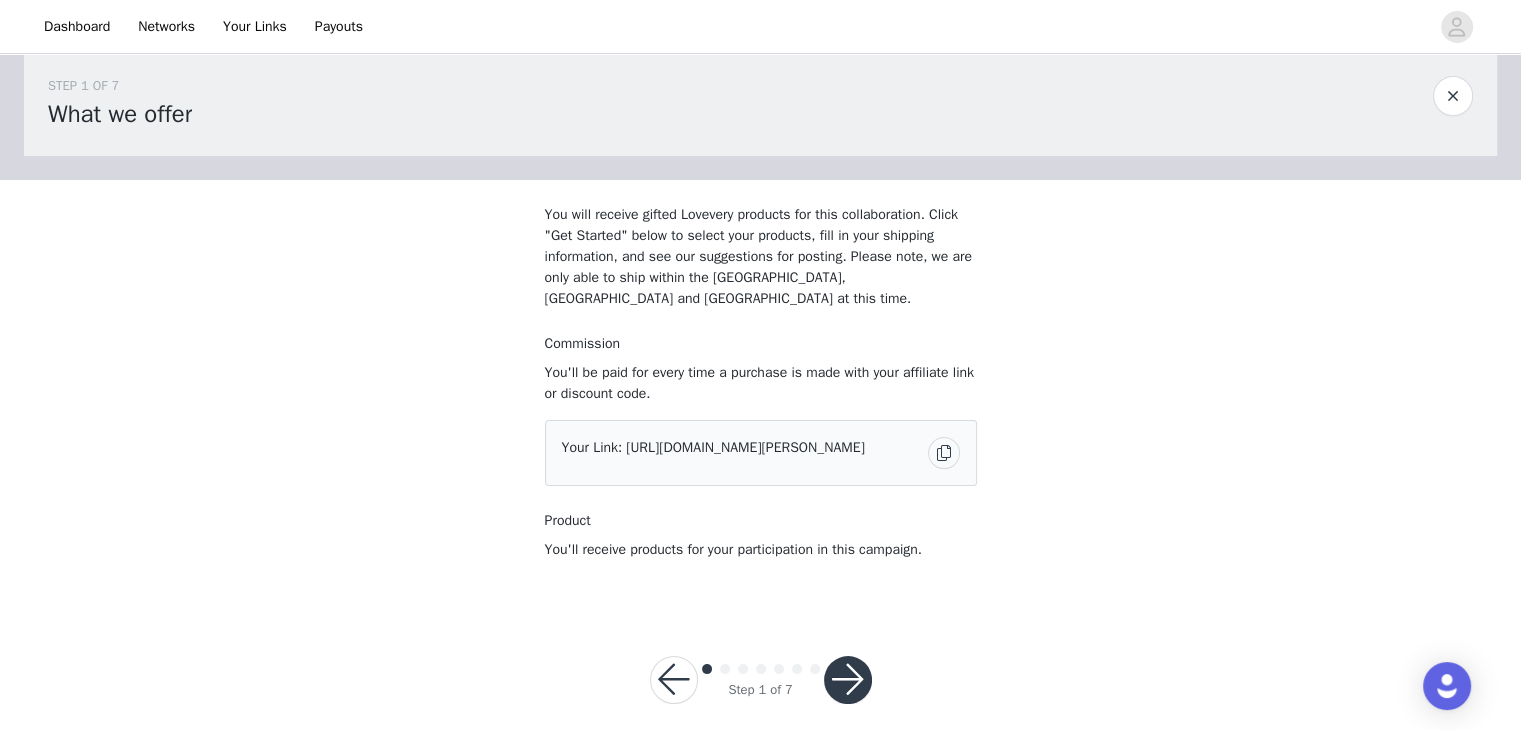 click at bounding box center (848, 680) 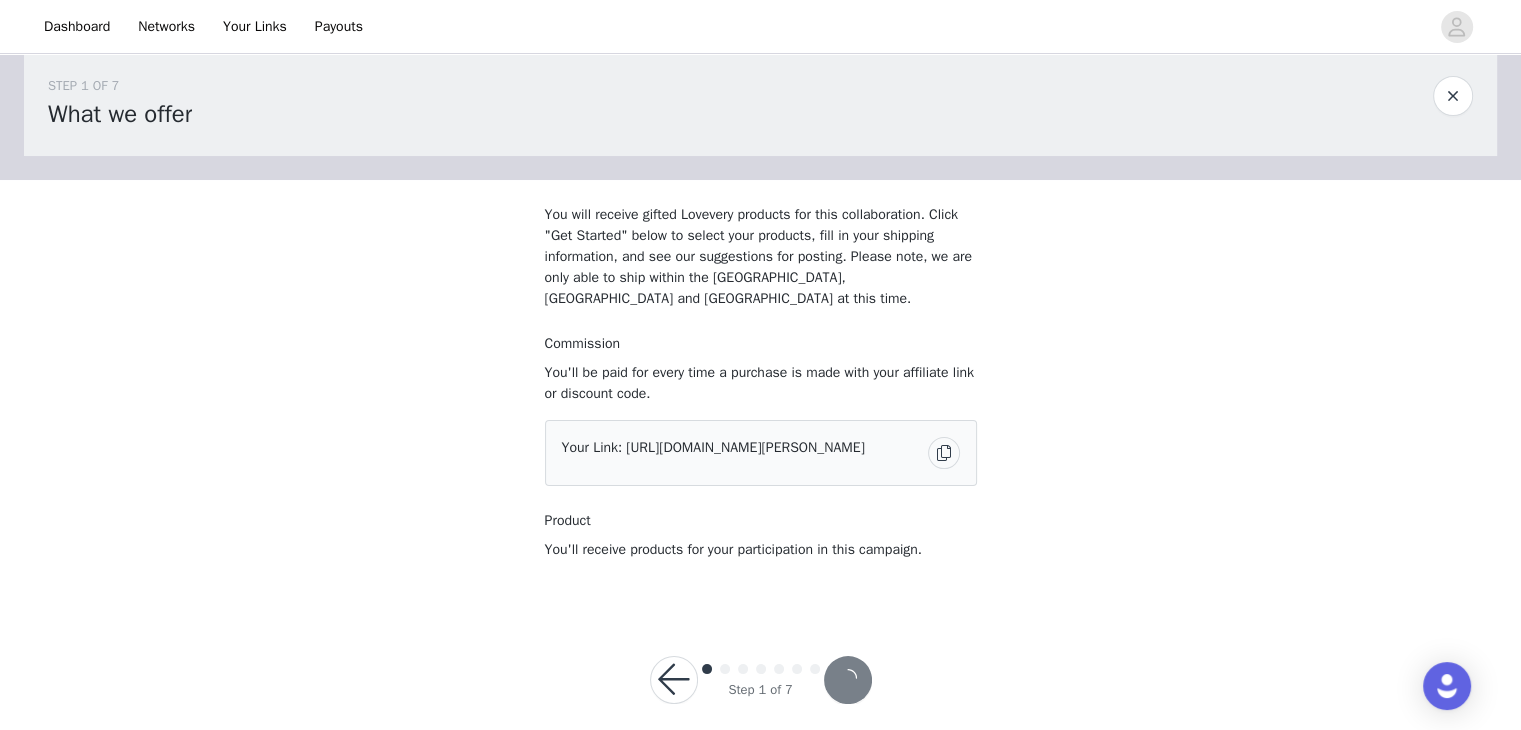 scroll, scrollTop: 0, scrollLeft: 0, axis: both 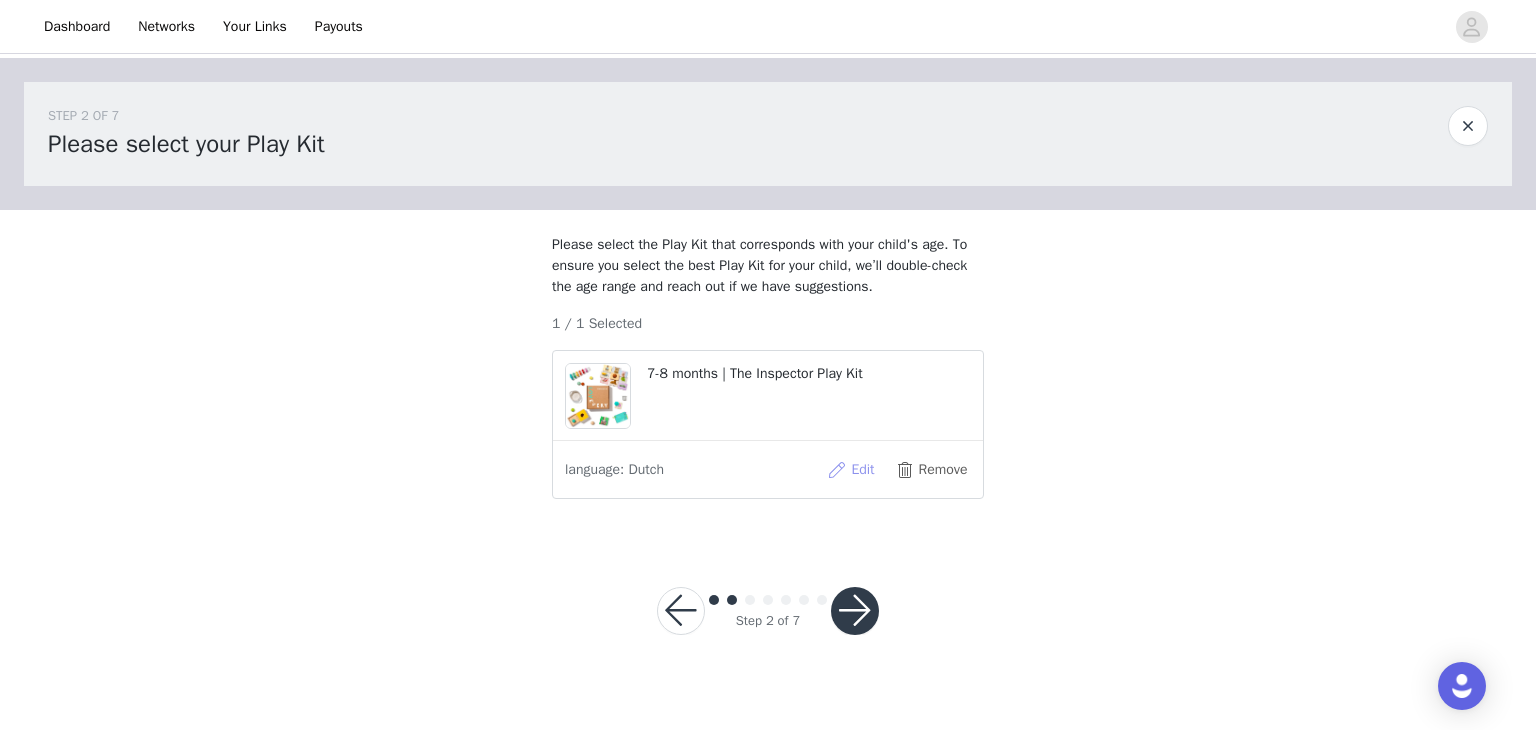 click on "Edit" at bounding box center (851, 470) 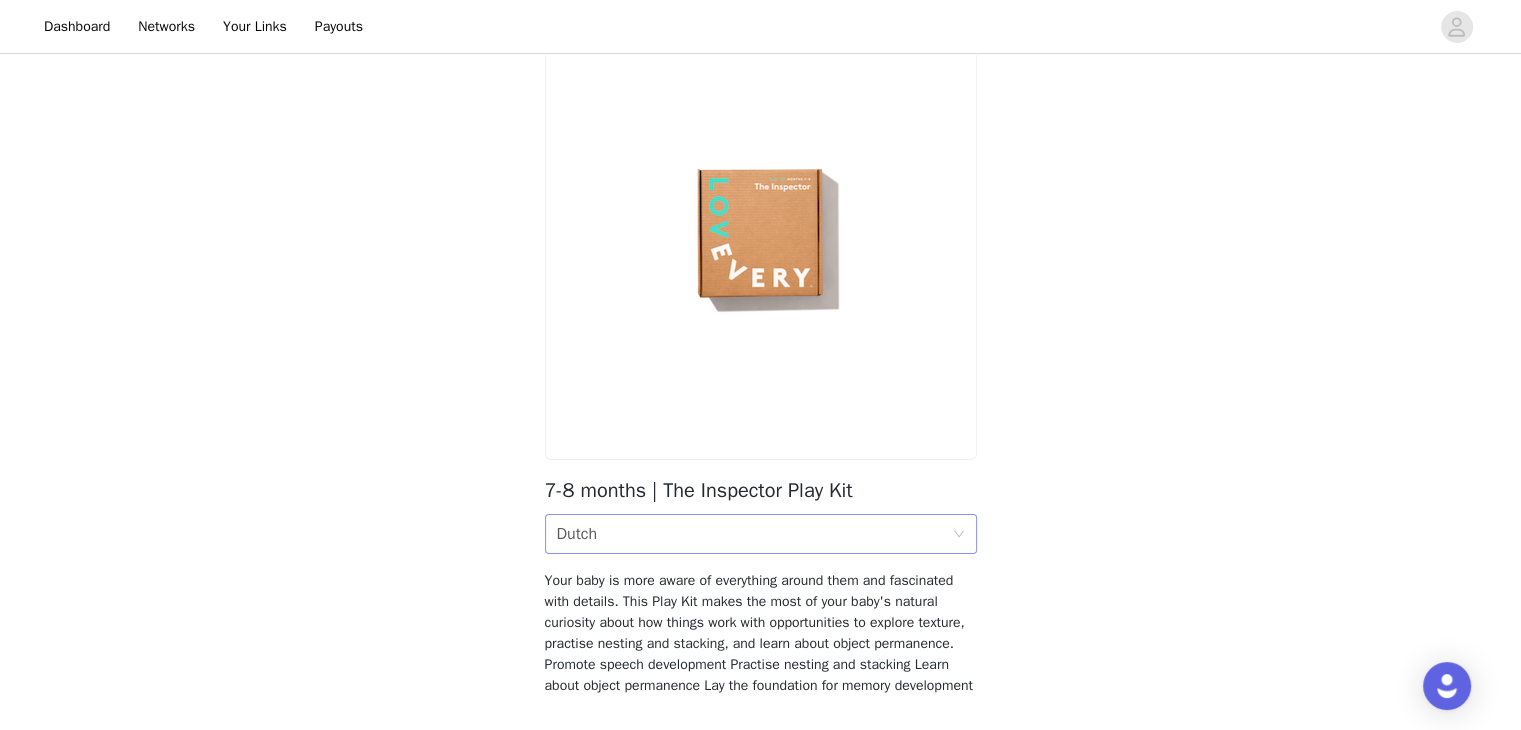 scroll, scrollTop: 209, scrollLeft: 0, axis: vertical 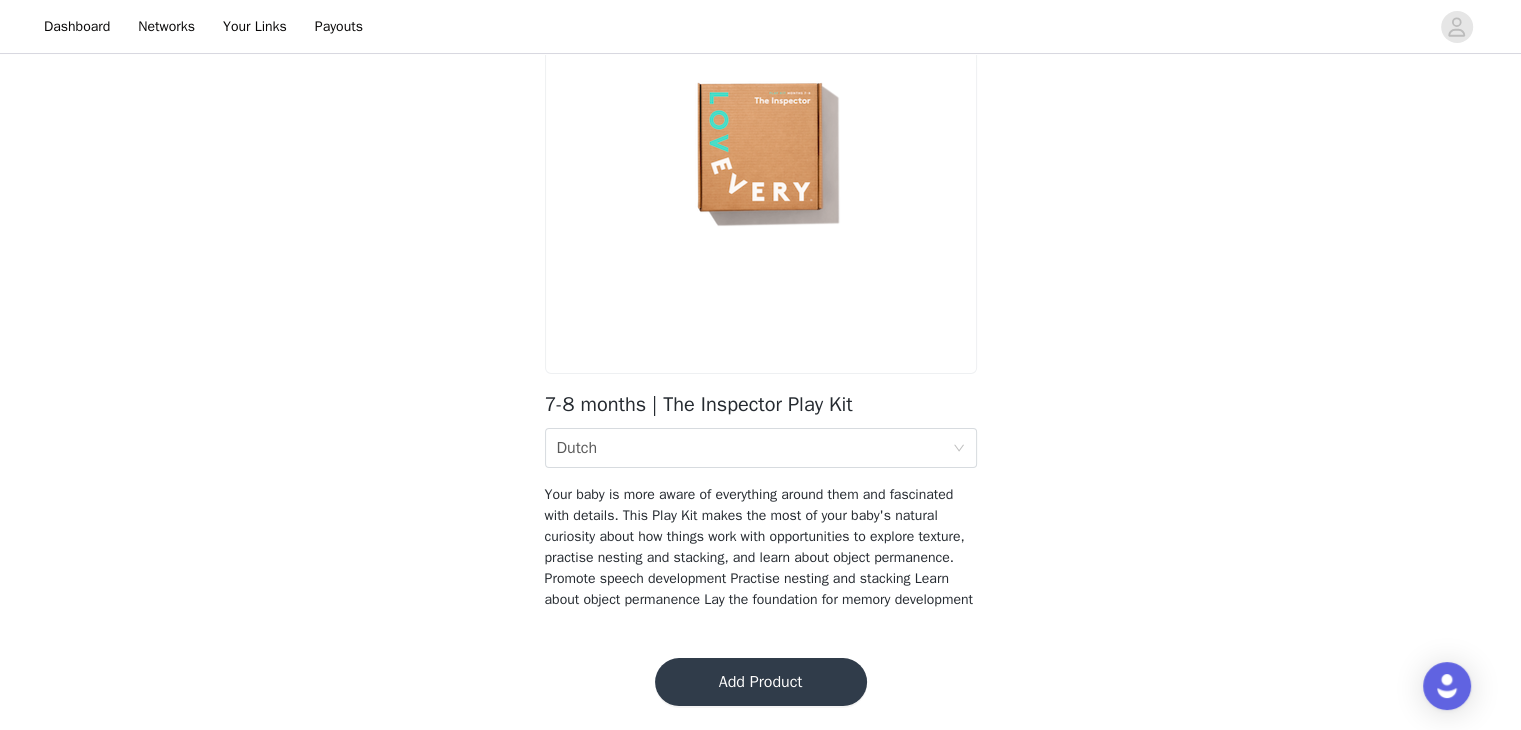 click on "Add Product" at bounding box center [761, 682] 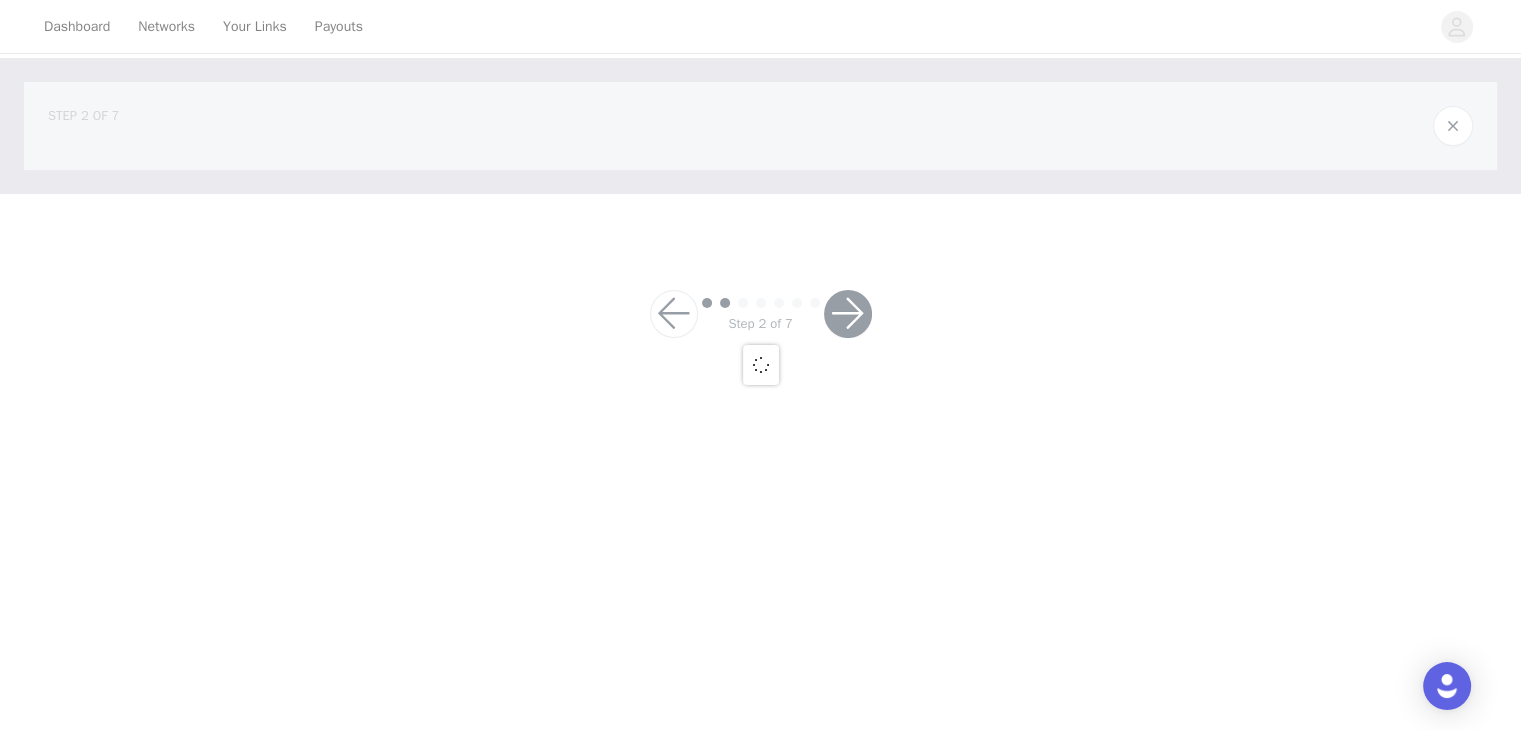 scroll, scrollTop: 0, scrollLeft: 0, axis: both 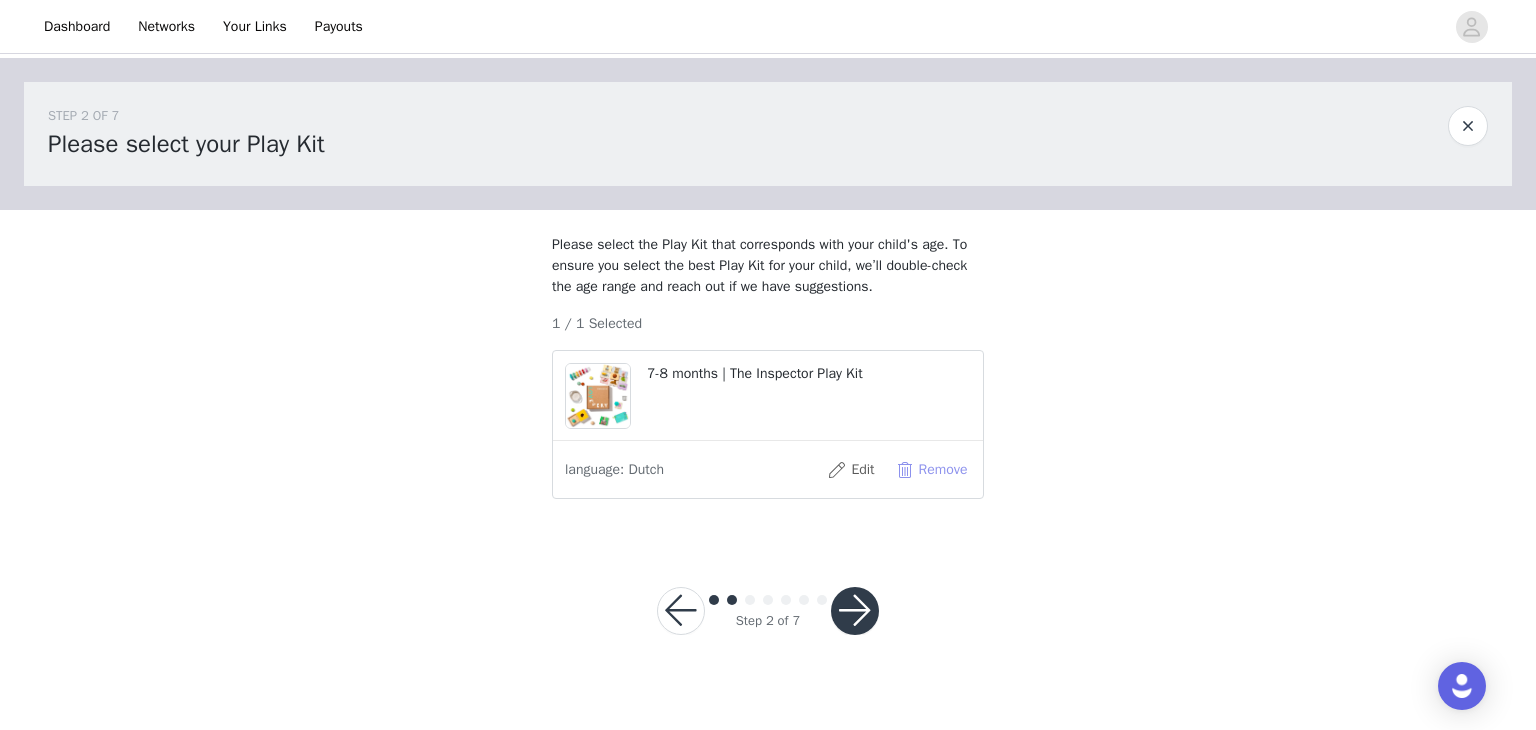 click on "Remove" at bounding box center (931, 470) 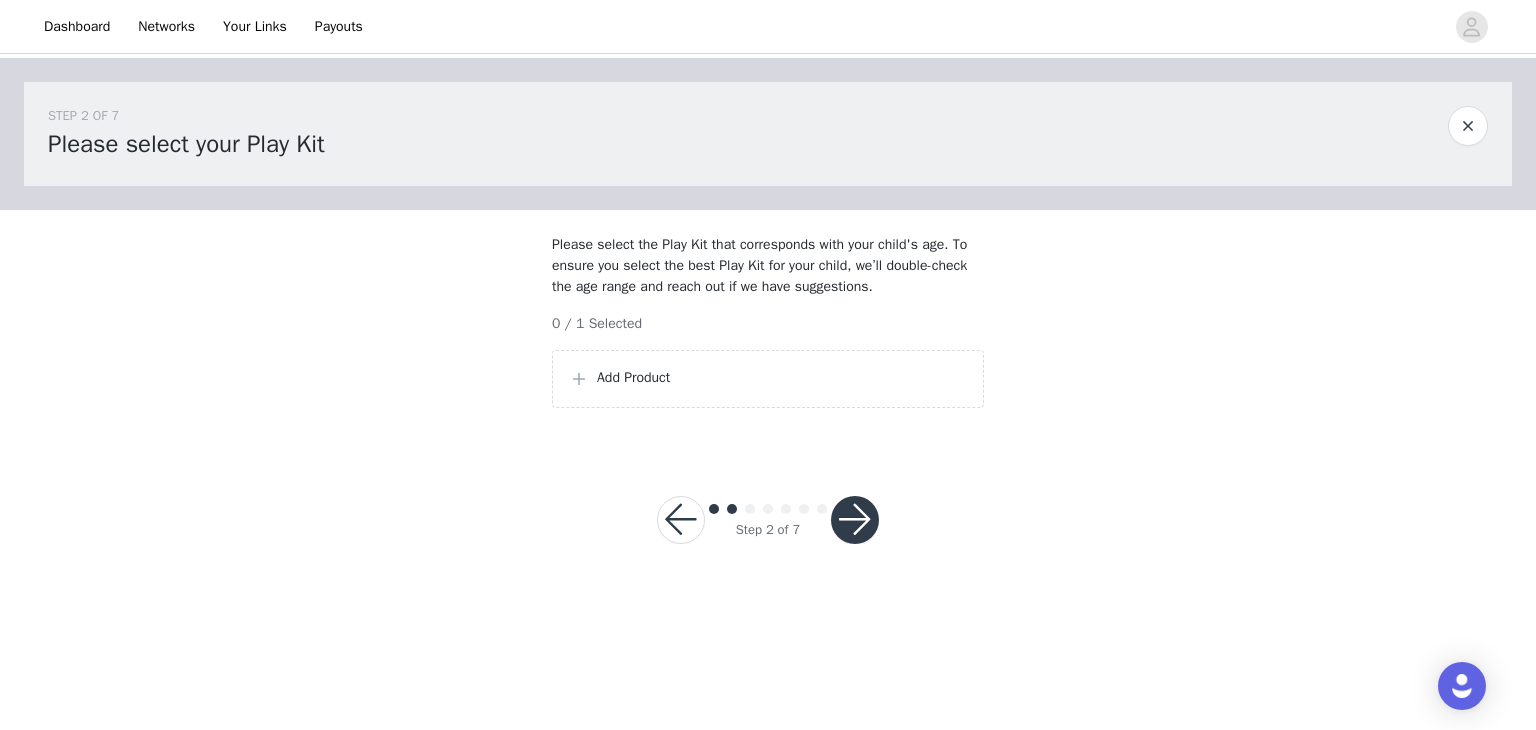 click on "Add Product" at bounding box center (768, 379) 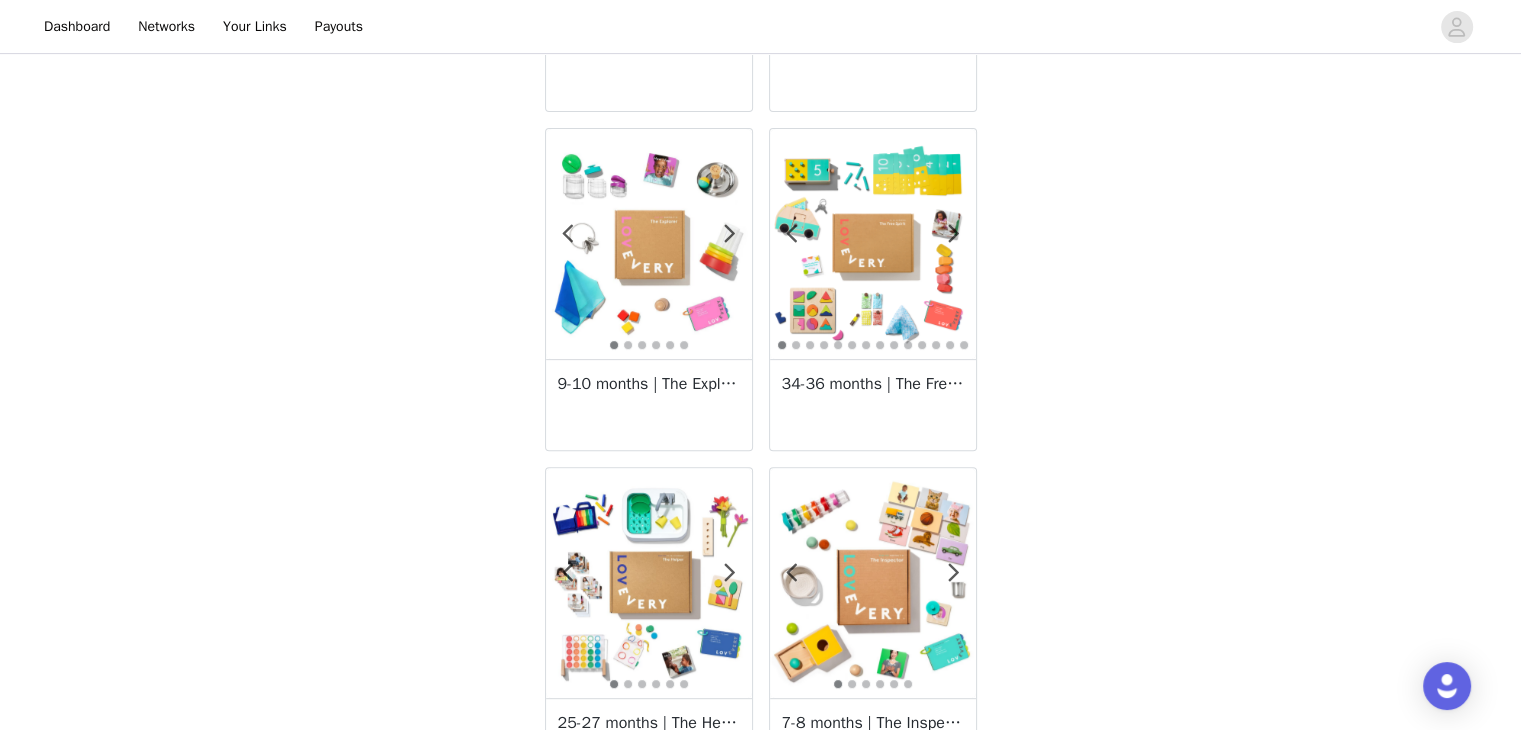 scroll, scrollTop: 800, scrollLeft: 0, axis: vertical 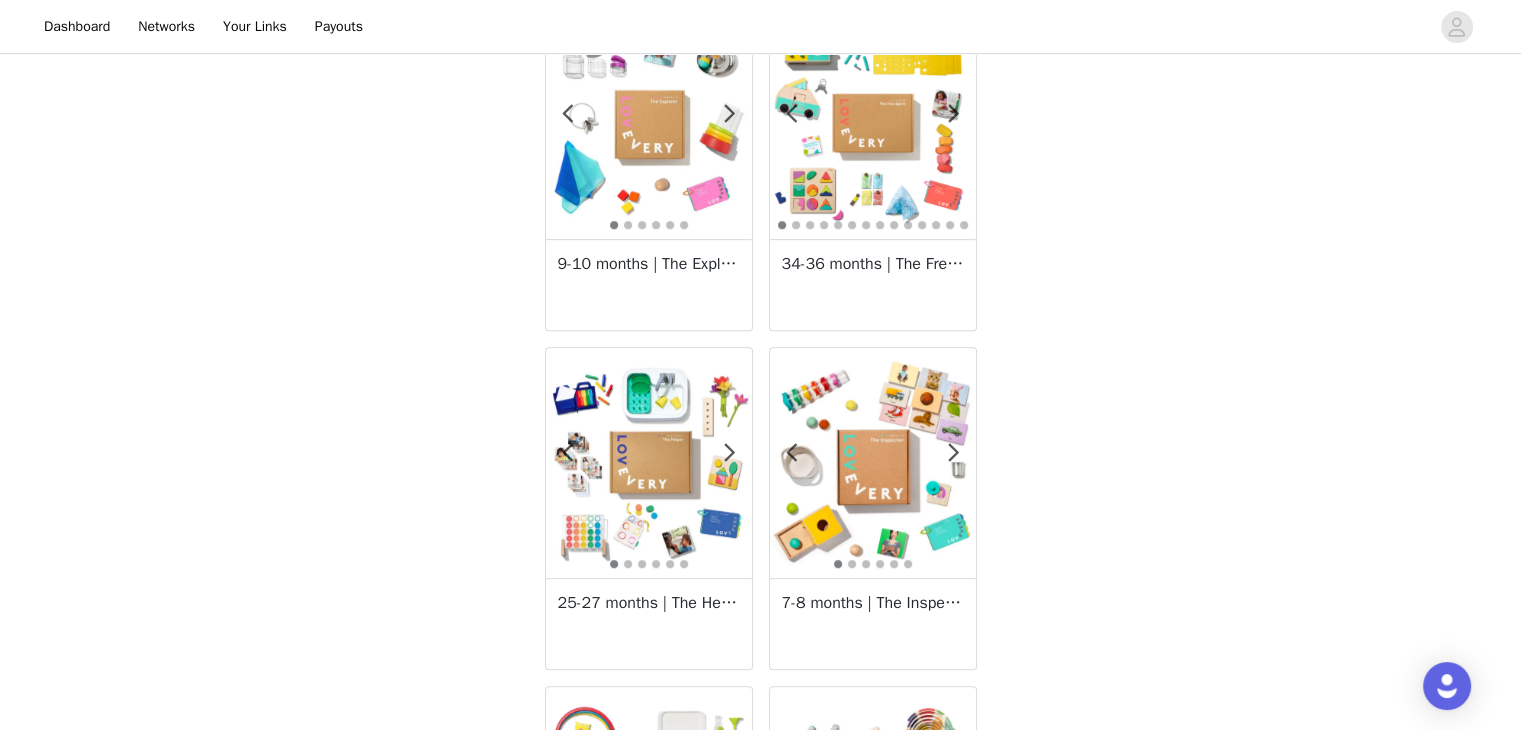 click at bounding box center [649, 124] 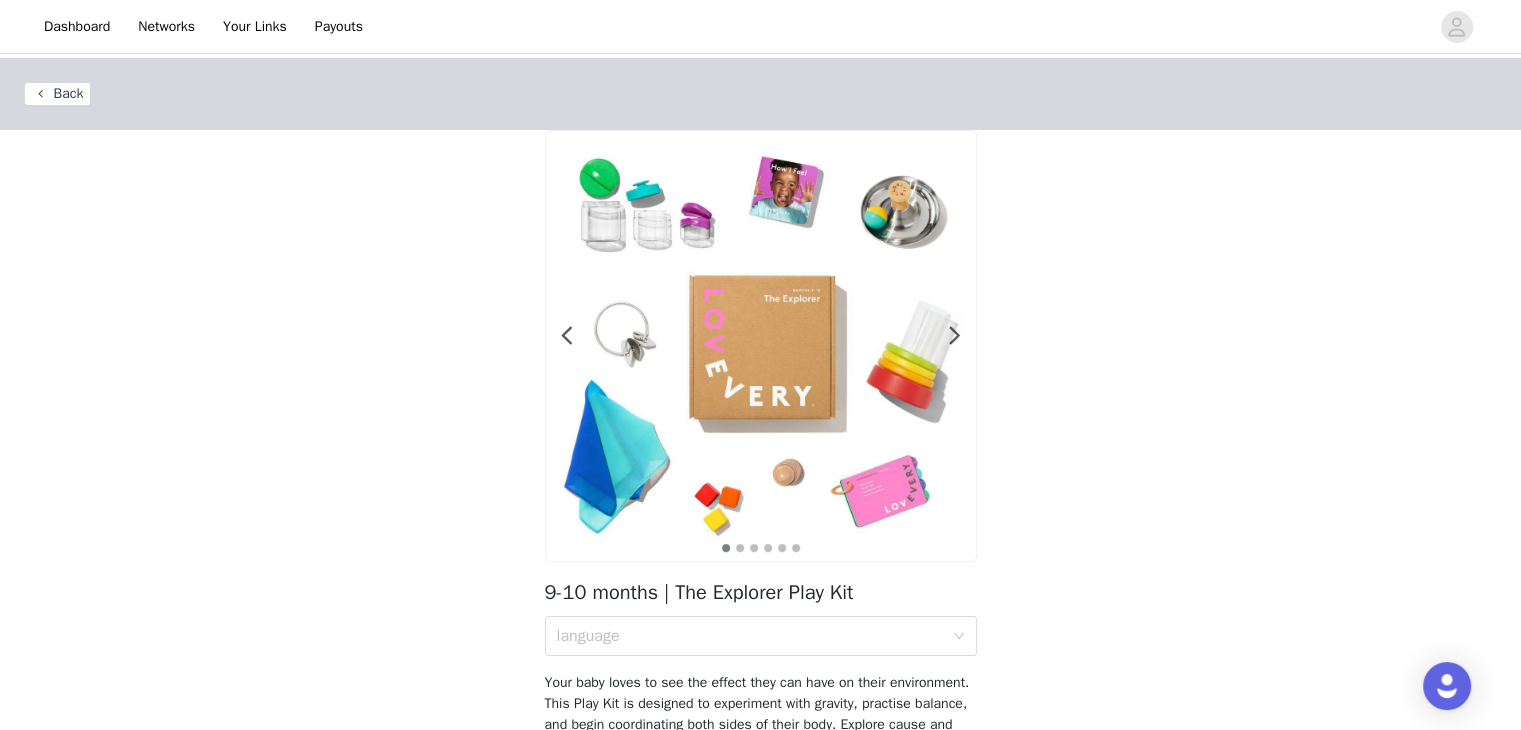 click at bounding box center (761, 346) 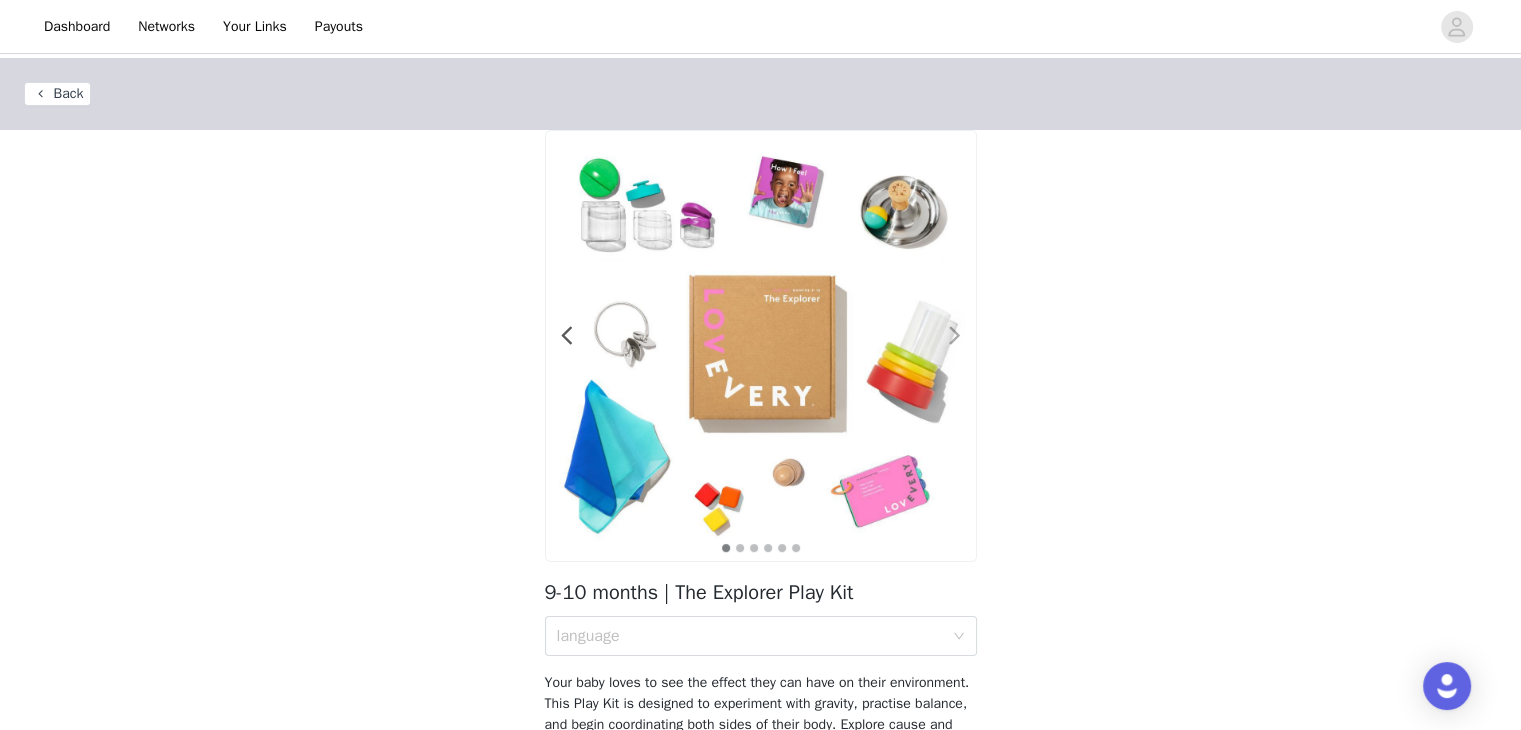 click at bounding box center (955, 336) 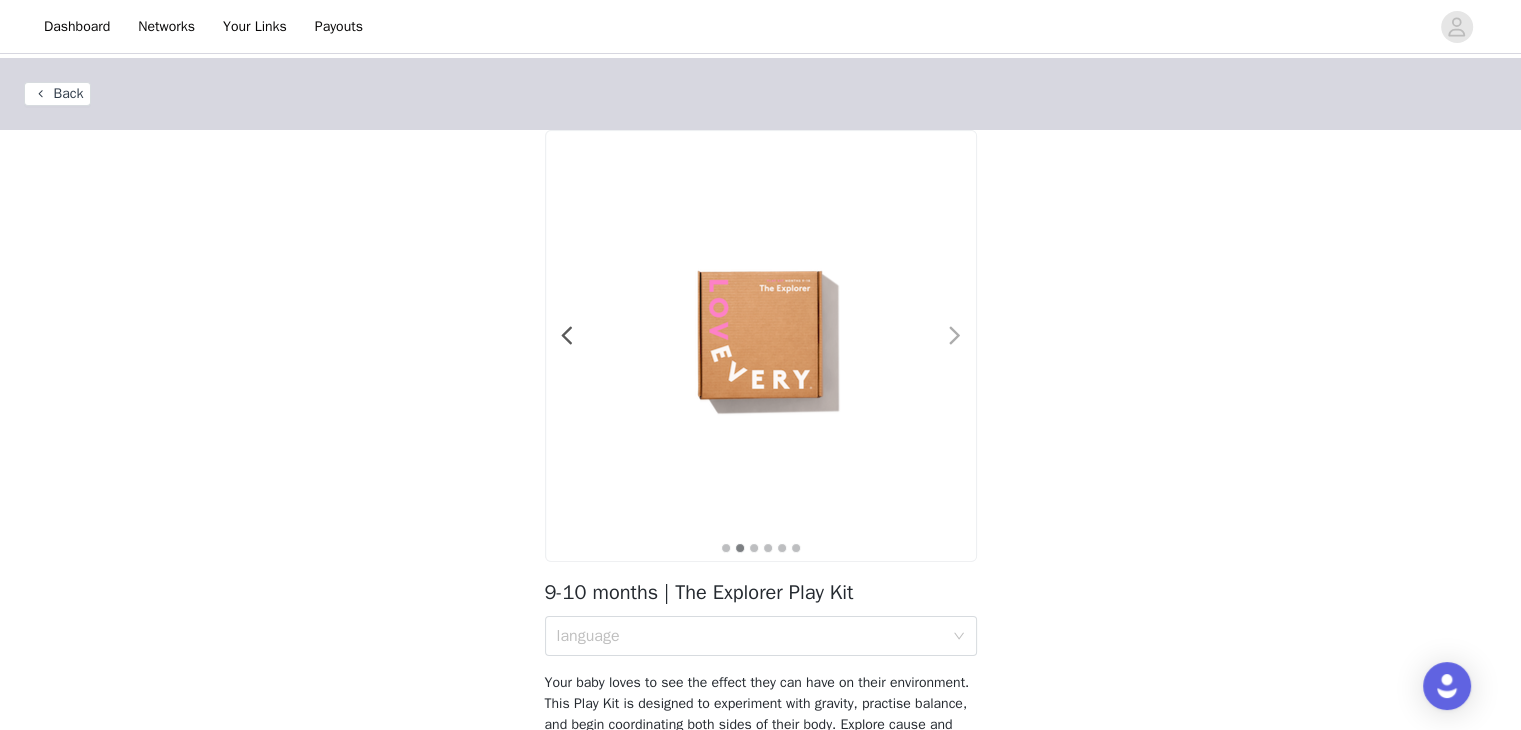 click at bounding box center [955, 336] 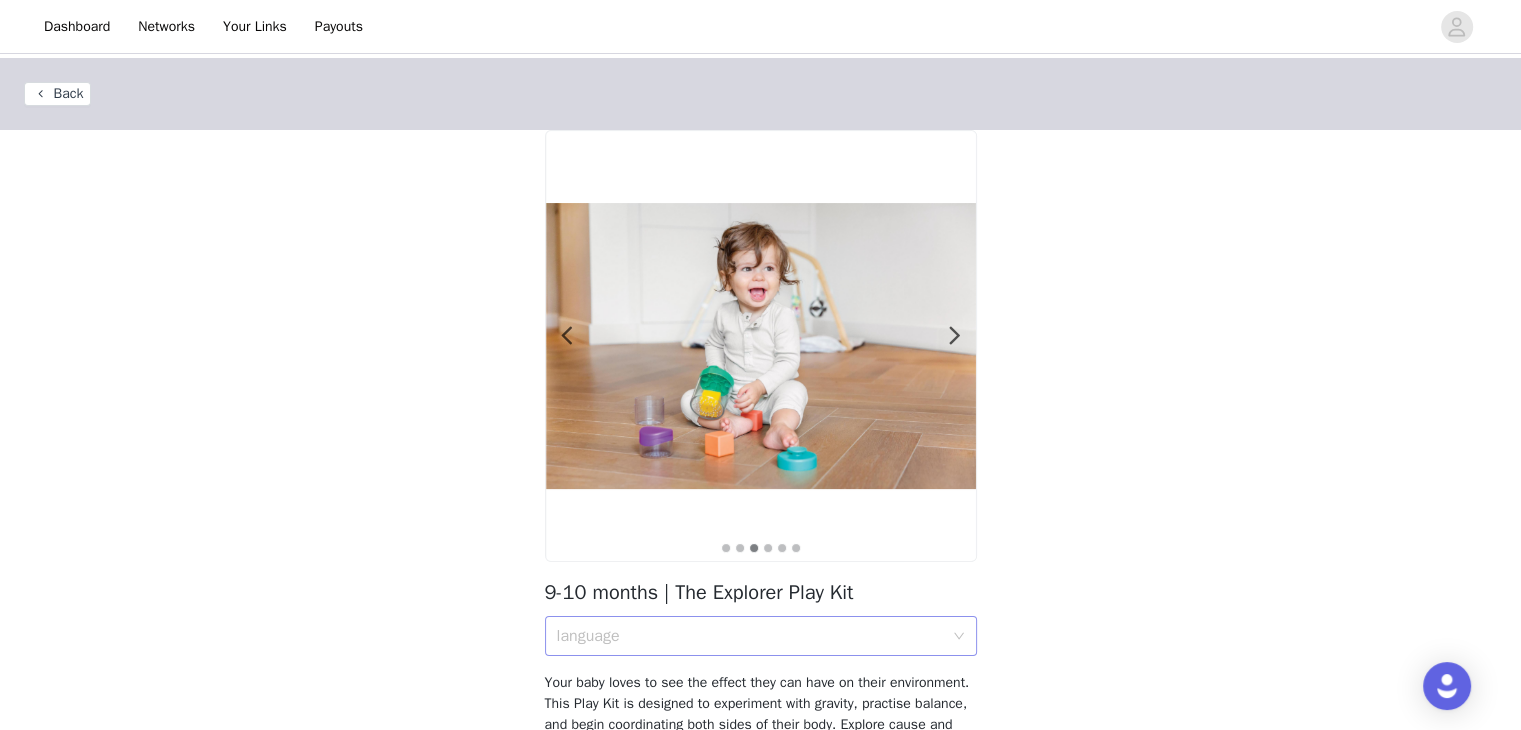 click on "language" at bounding box center (754, 636) 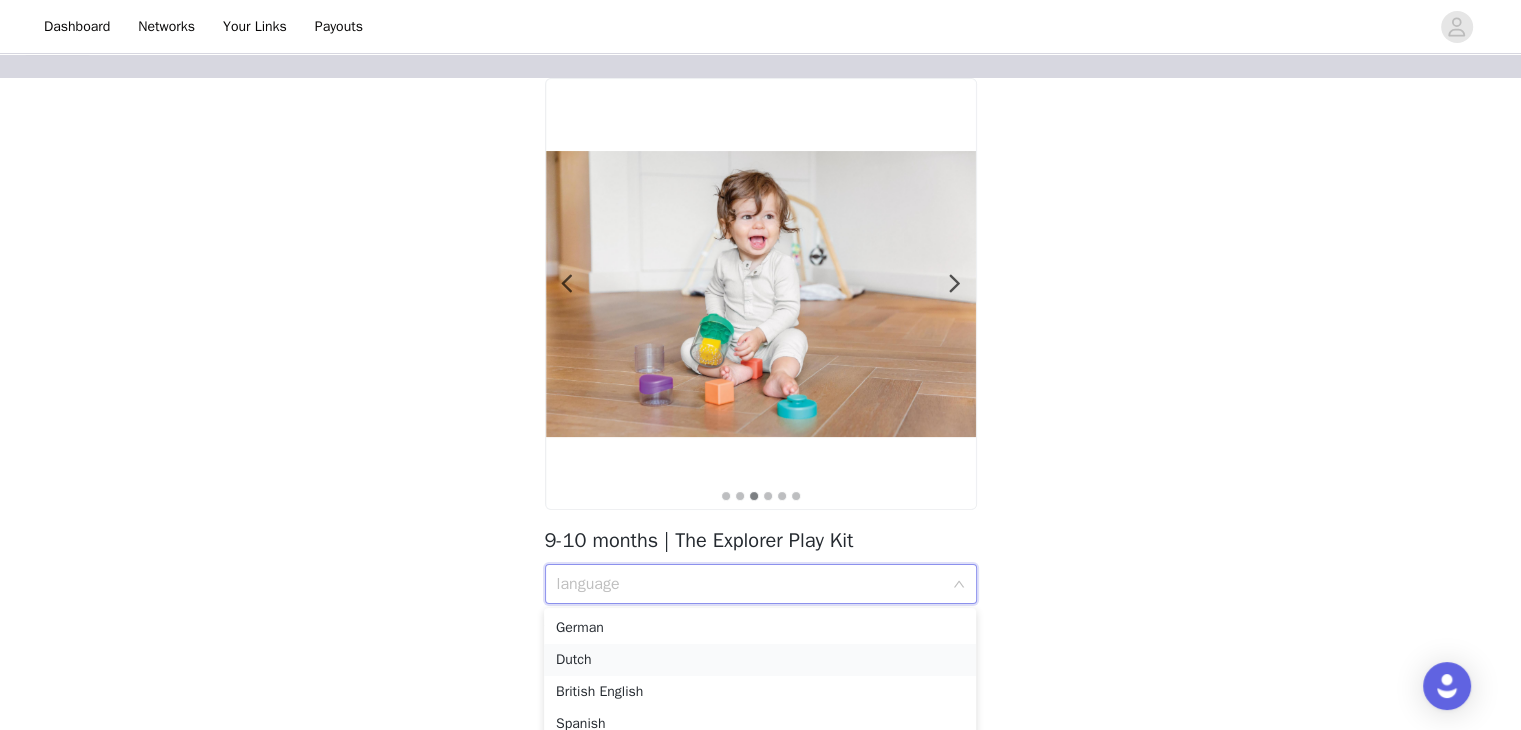 scroll, scrollTop: 100, scrollLeft: 0, axis: vertical 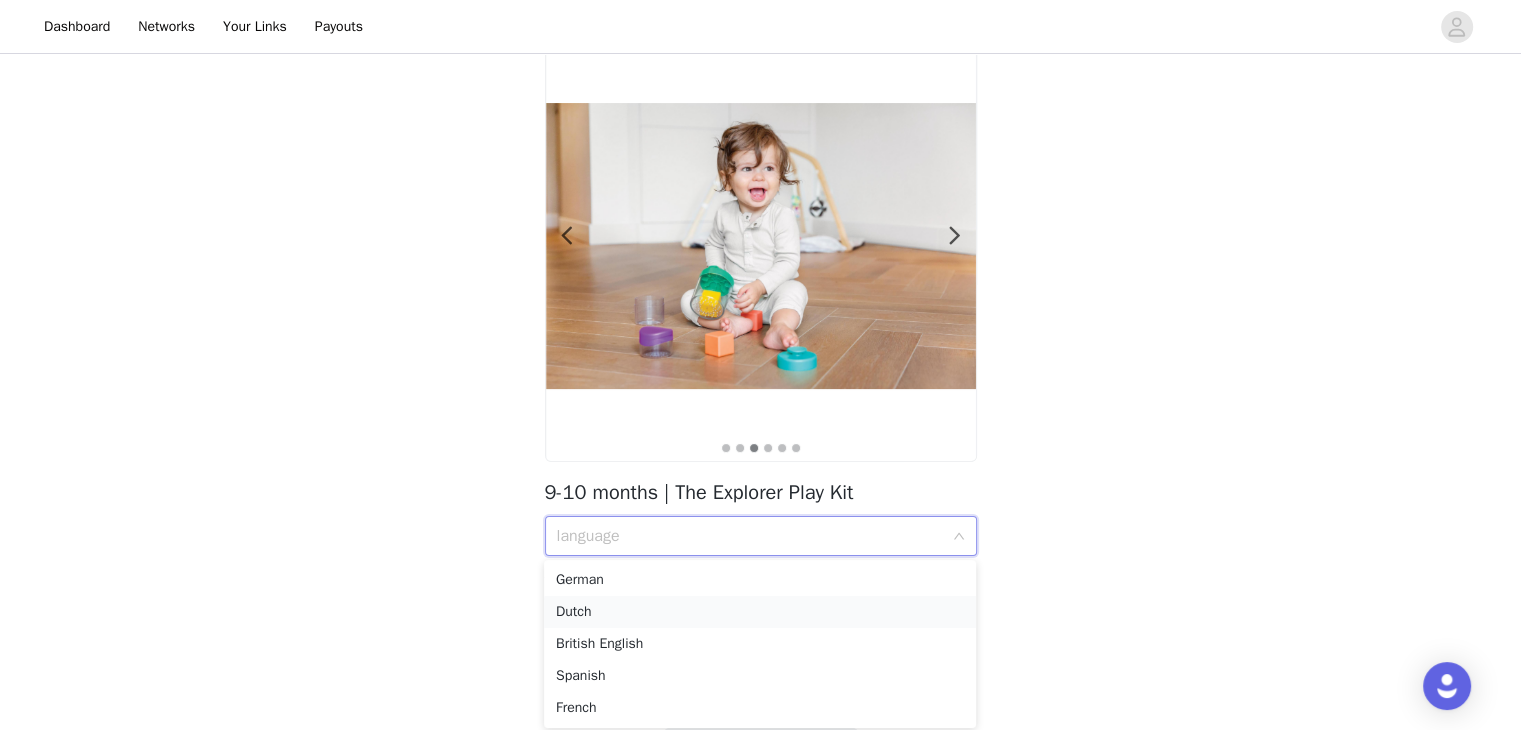 click on "Dutch" at bounding box center [760, 612] 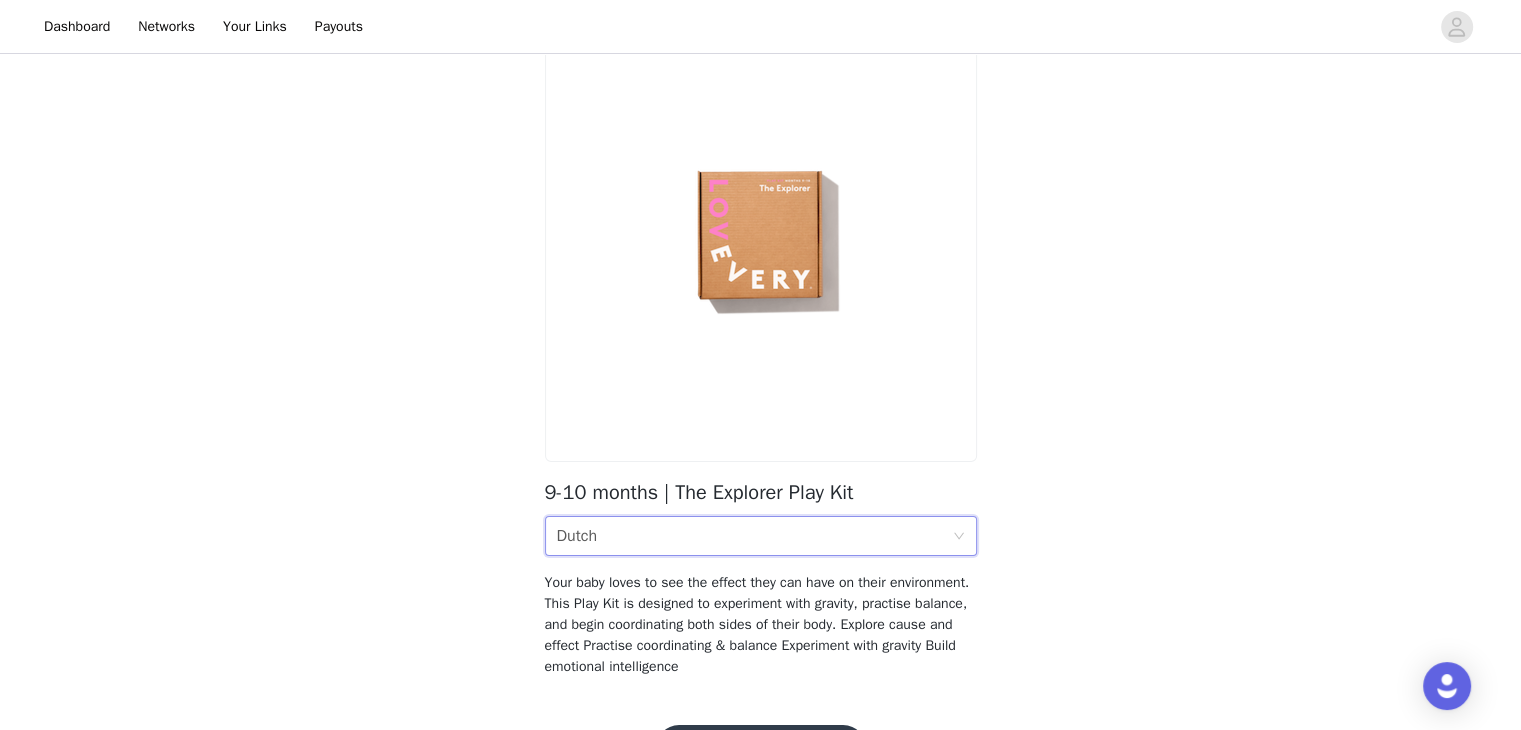 click on "Back
9-10 months | The Explorer Play Kit
language Dutch     Your baby loves to see the effect they can have on their environment. This Play Kit is designed to experiment with gravity, practise balance, and begin coordinating both sides of their body. Explore cause and effect Practise coordinating & balance Experiment with gravity Build emotional intelligence" at bounding box center [760, 329] 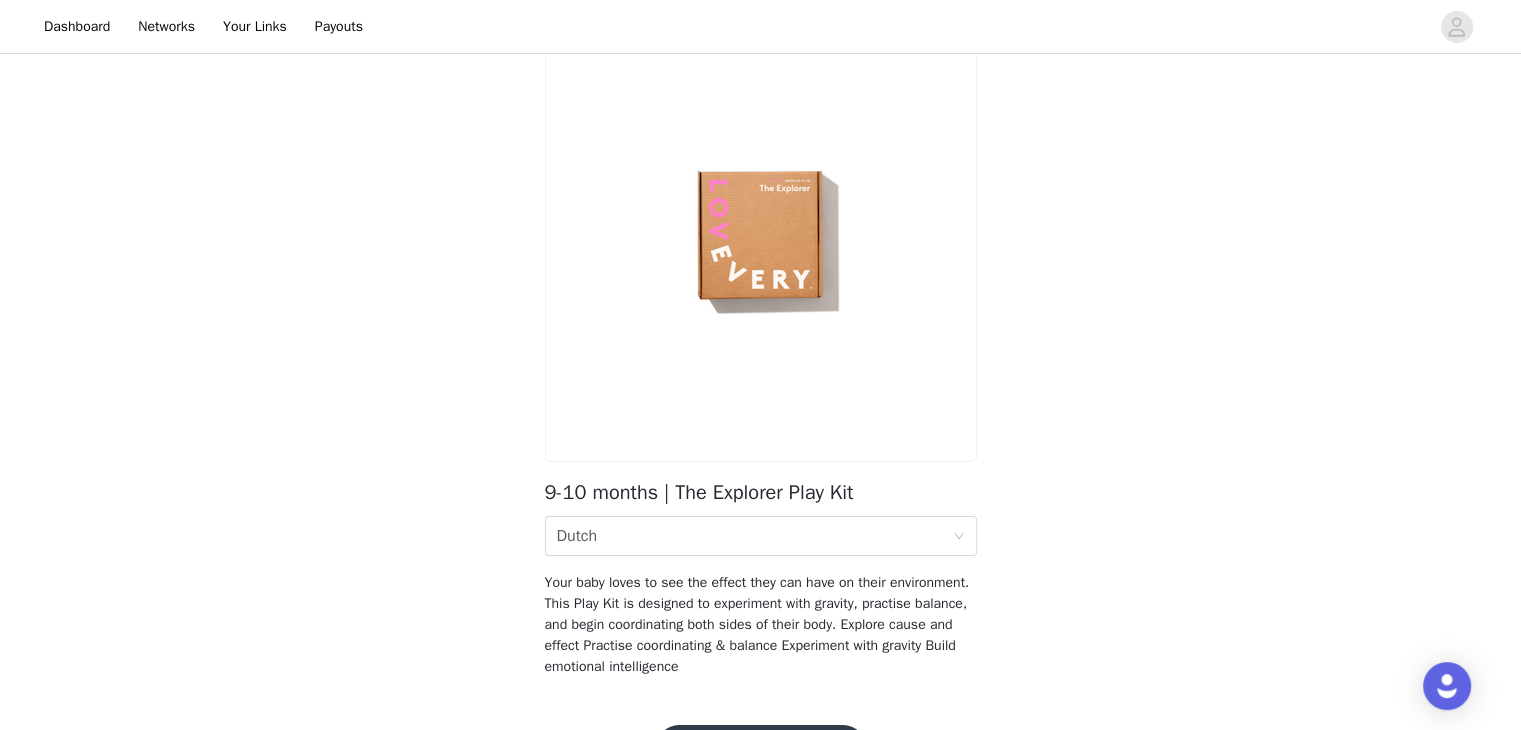 click at bounding box center [761, 246] 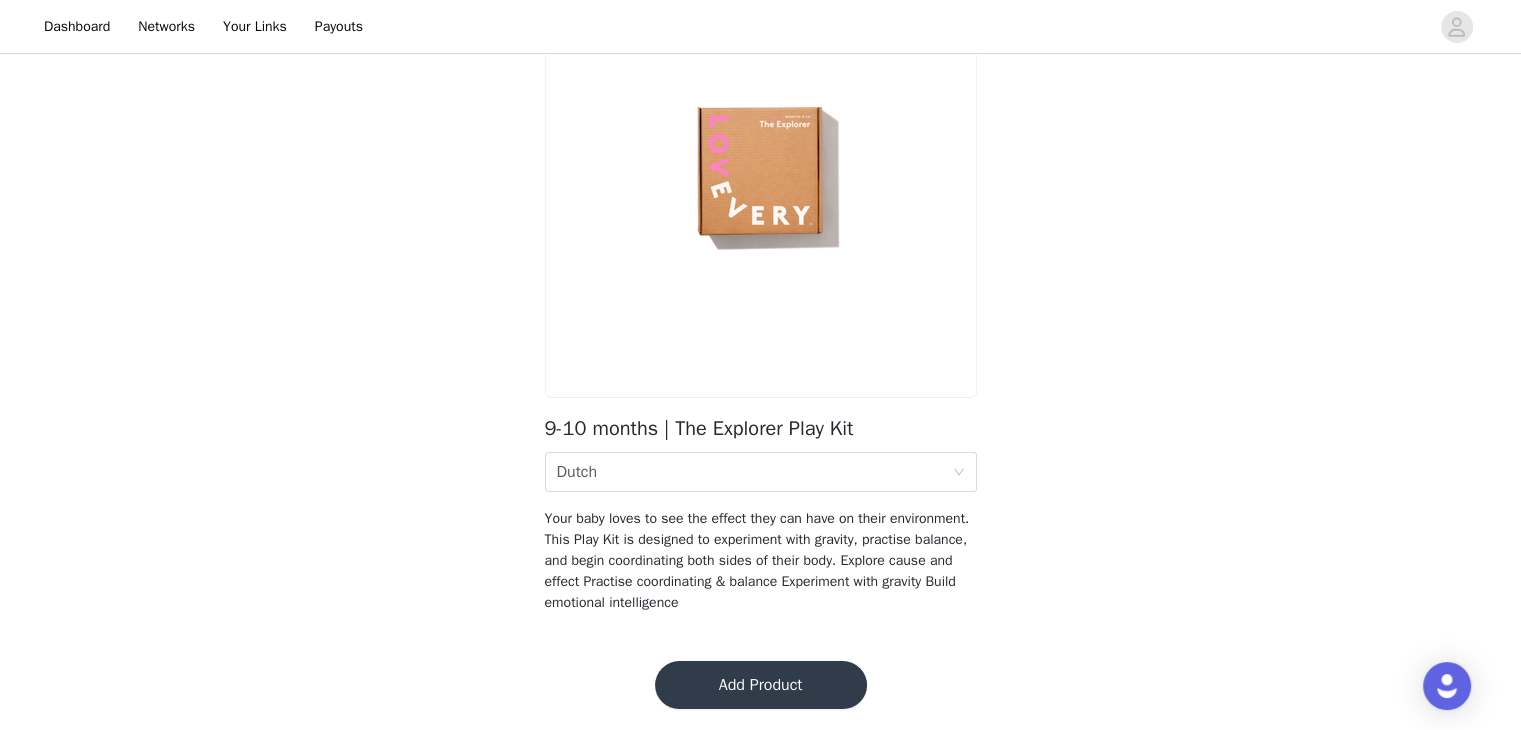 scroll, scrollTop: 167, scrollLeft: 0, axis: vertical 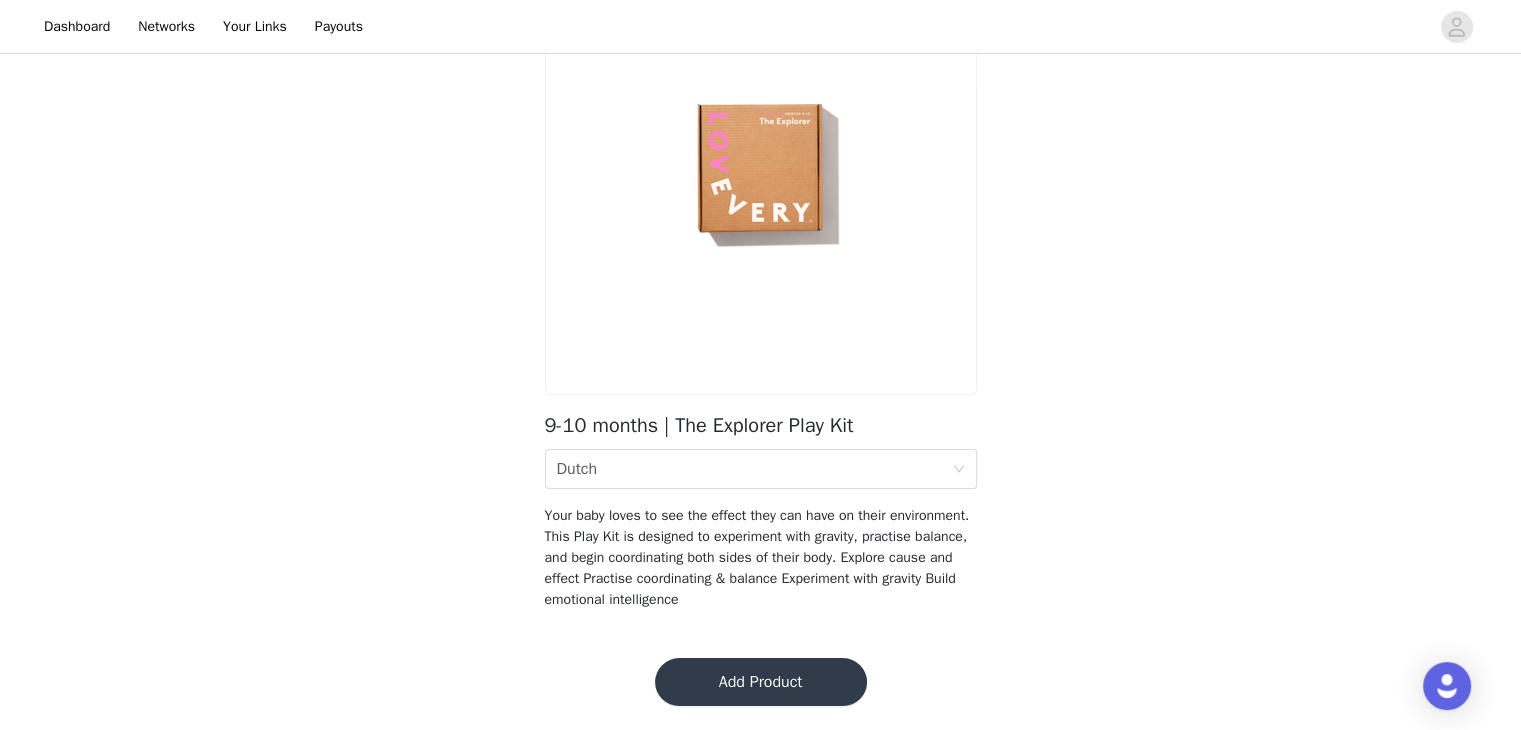 click on "Add Product" at bounding box center (761, 682) 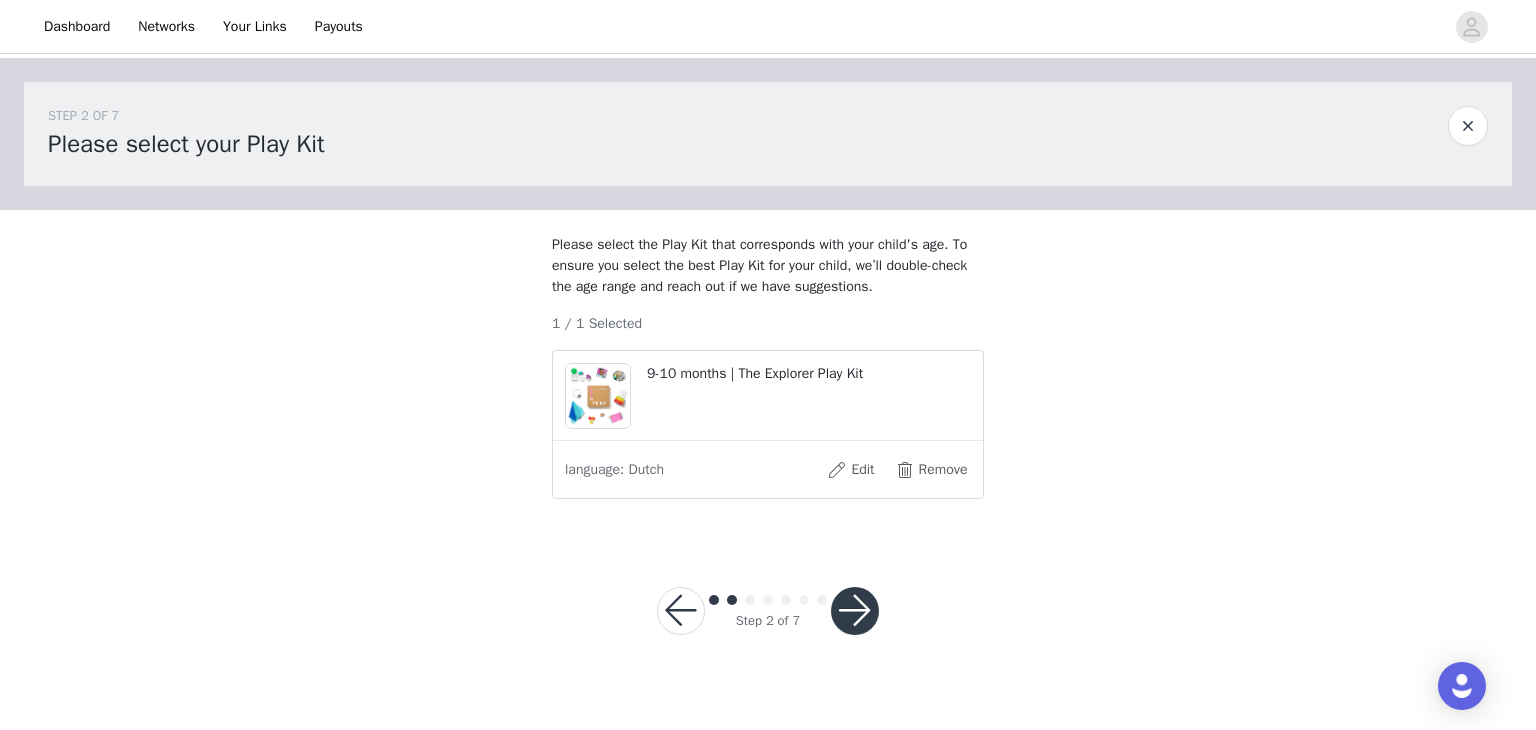 click at bounding box center [855, 611] 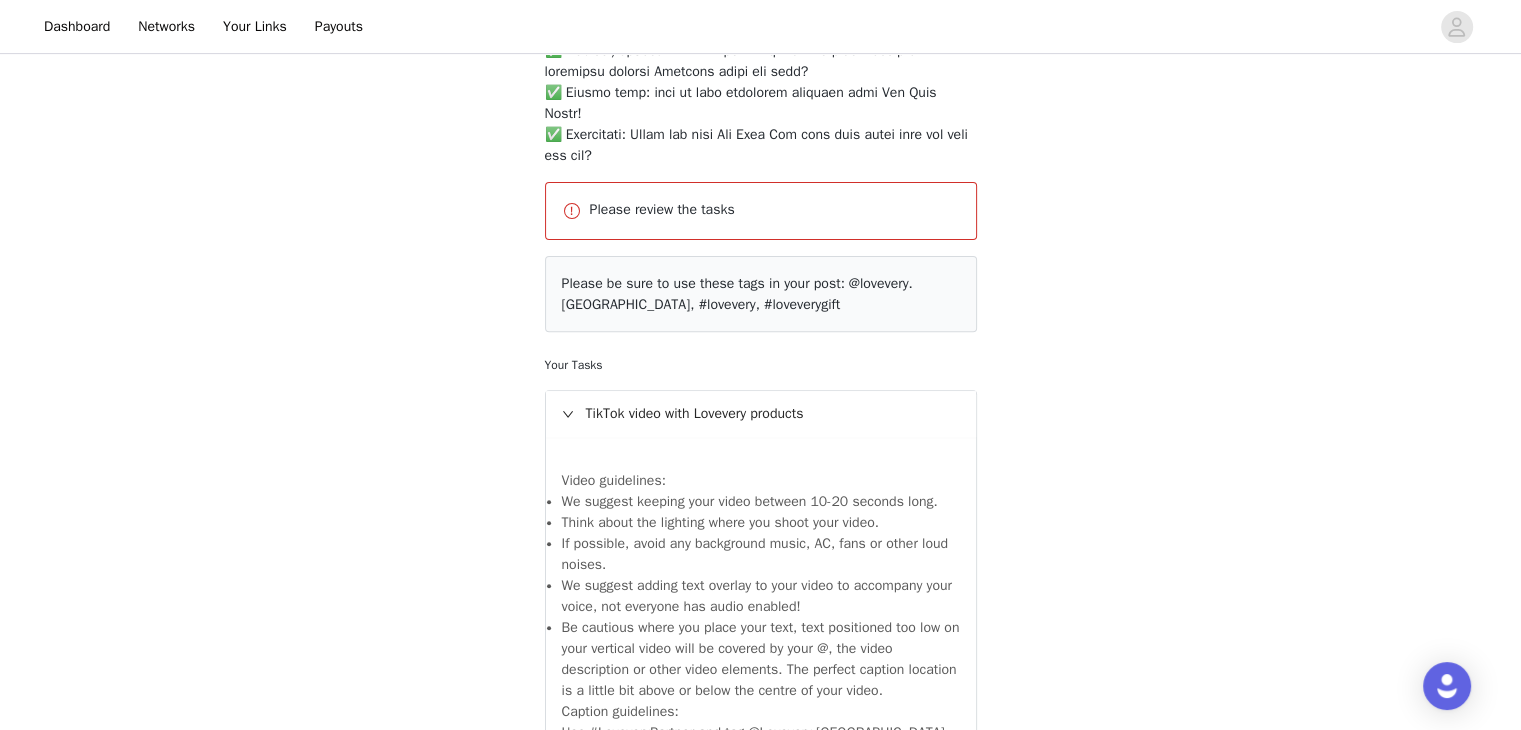 scroll, scrollTop: 621, scrollLeft: 0, axis: vertical 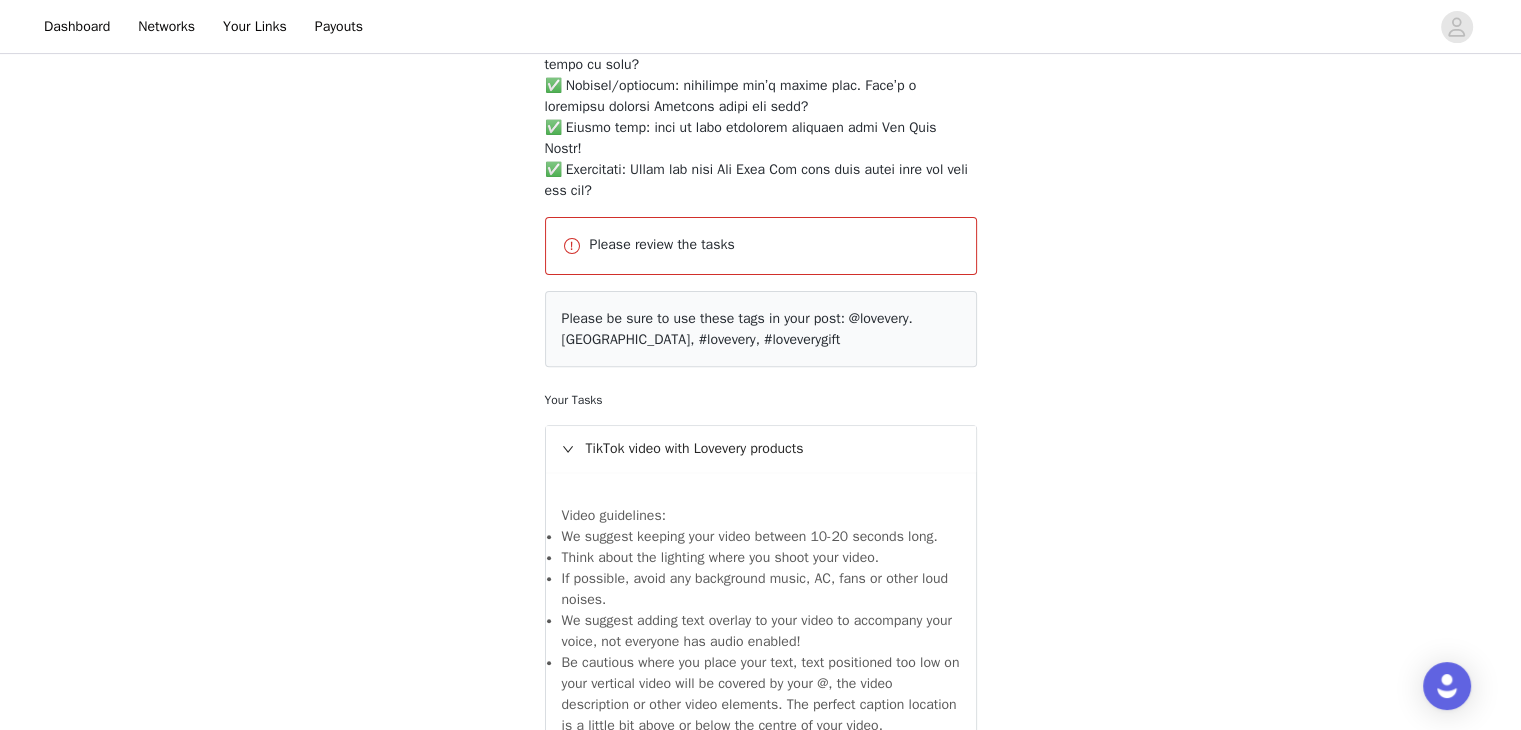 click on "Please review the tasks" at bounding box center [761, 246] 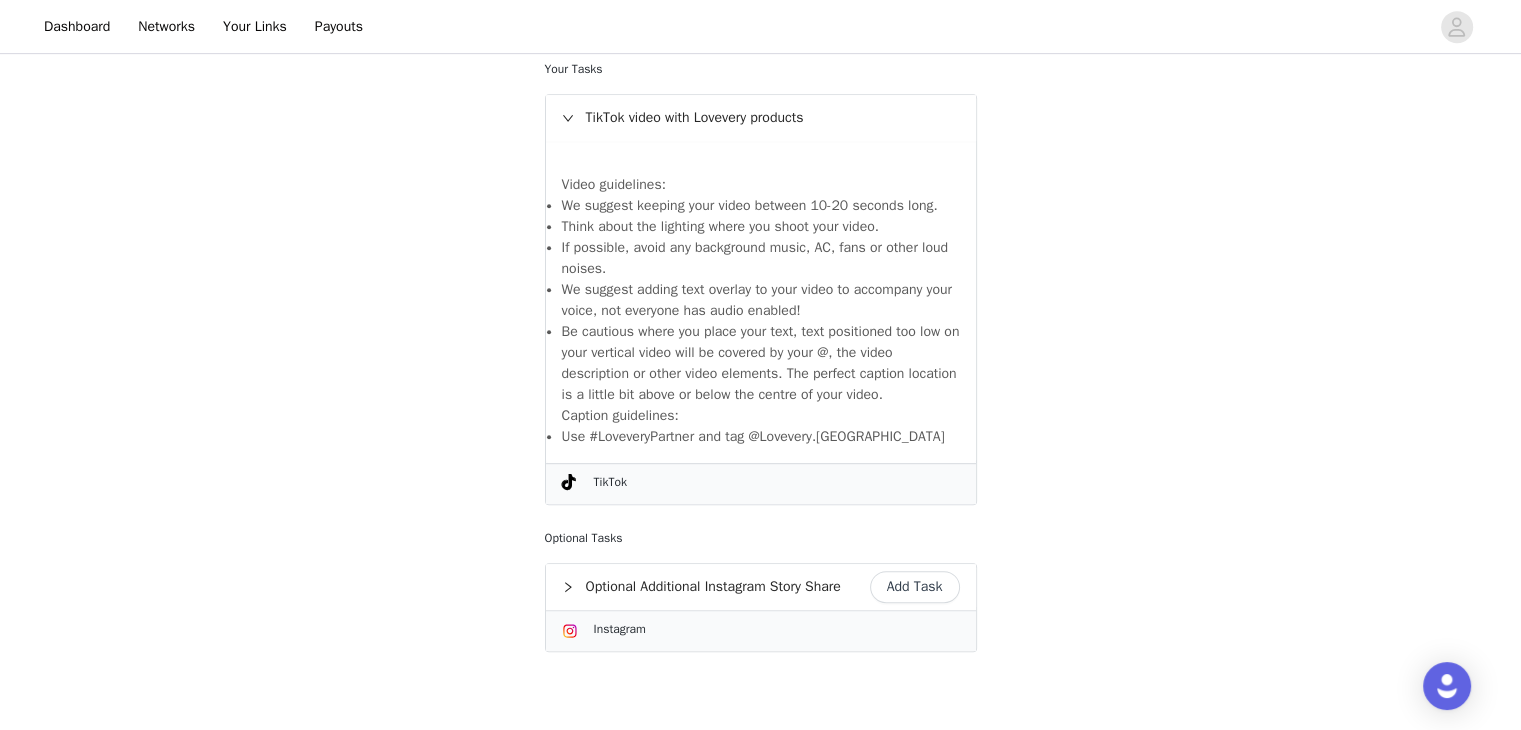 scroll, scrollTop: 1021, scrollLeft: 0, axis: vertical 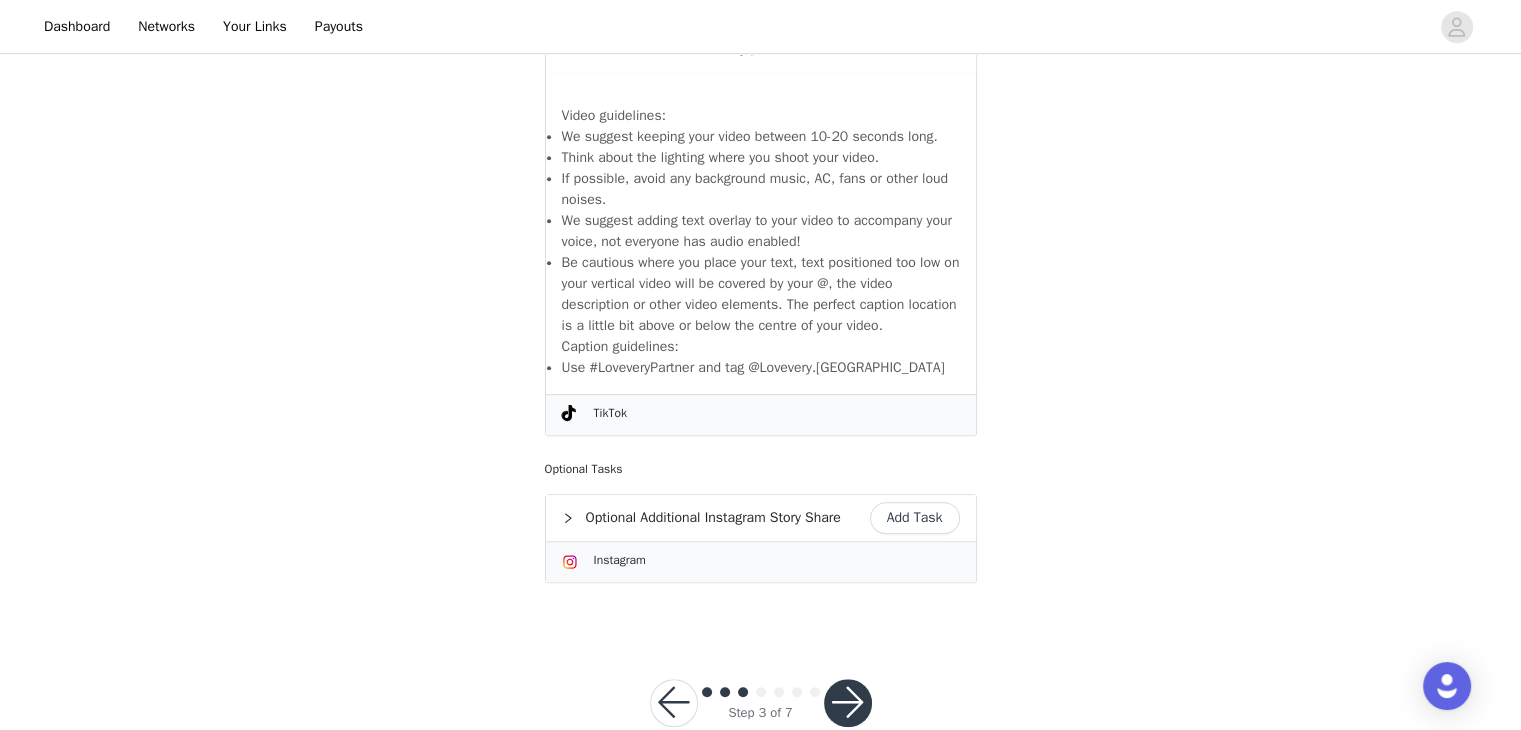 click at bounding box center (848, 703) 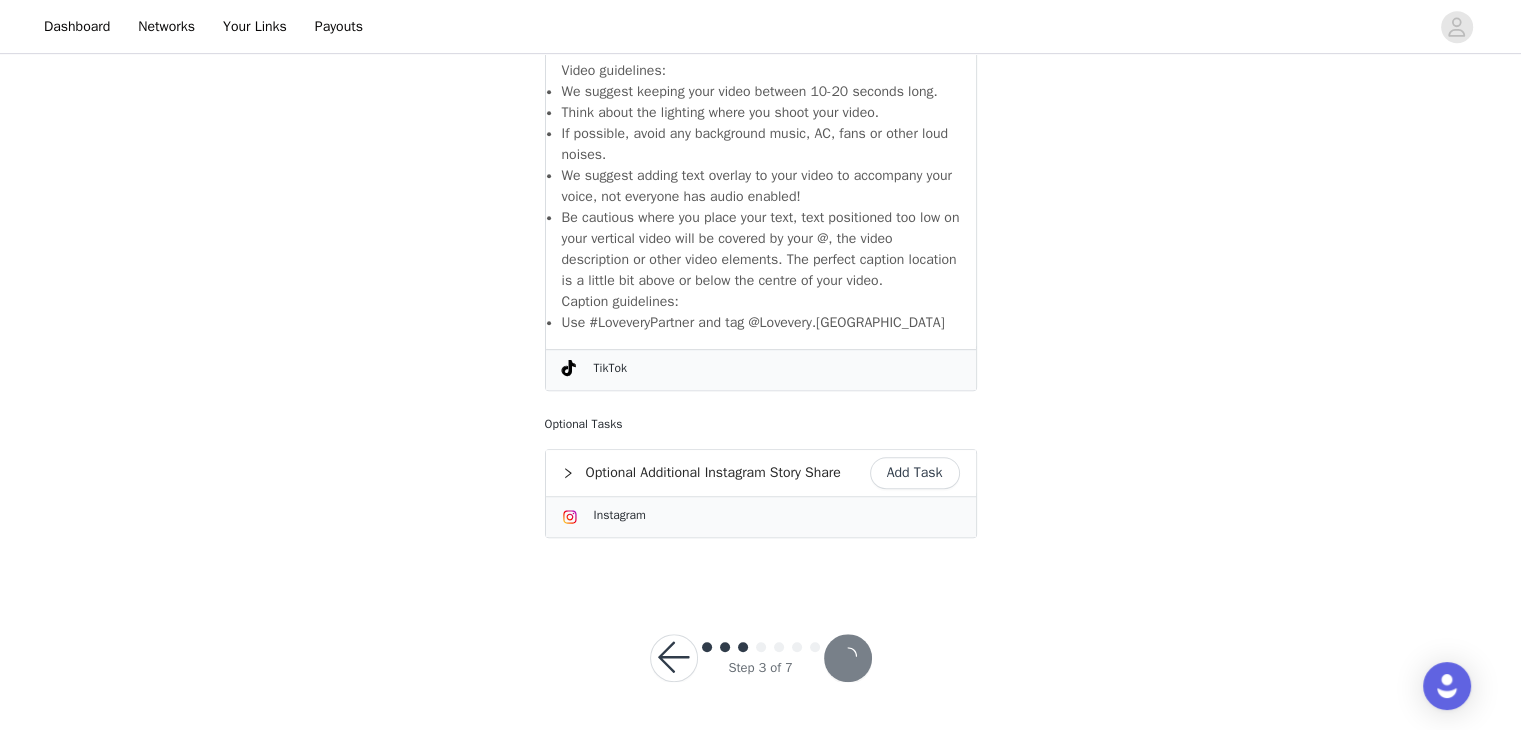 scroll, scrollTop: 948, scrollLeft: 0, axis: vertical 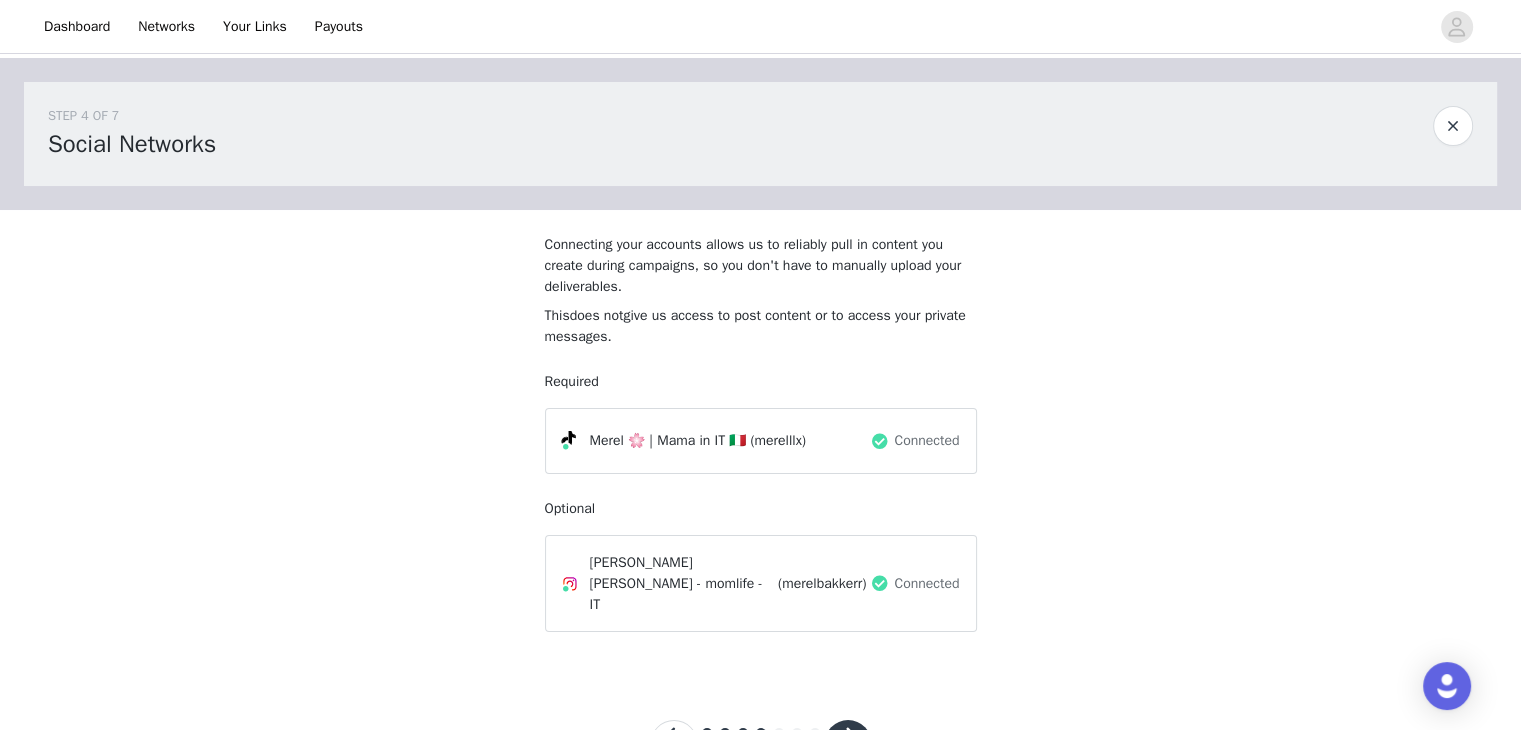 click at bounding box center [848, 744] 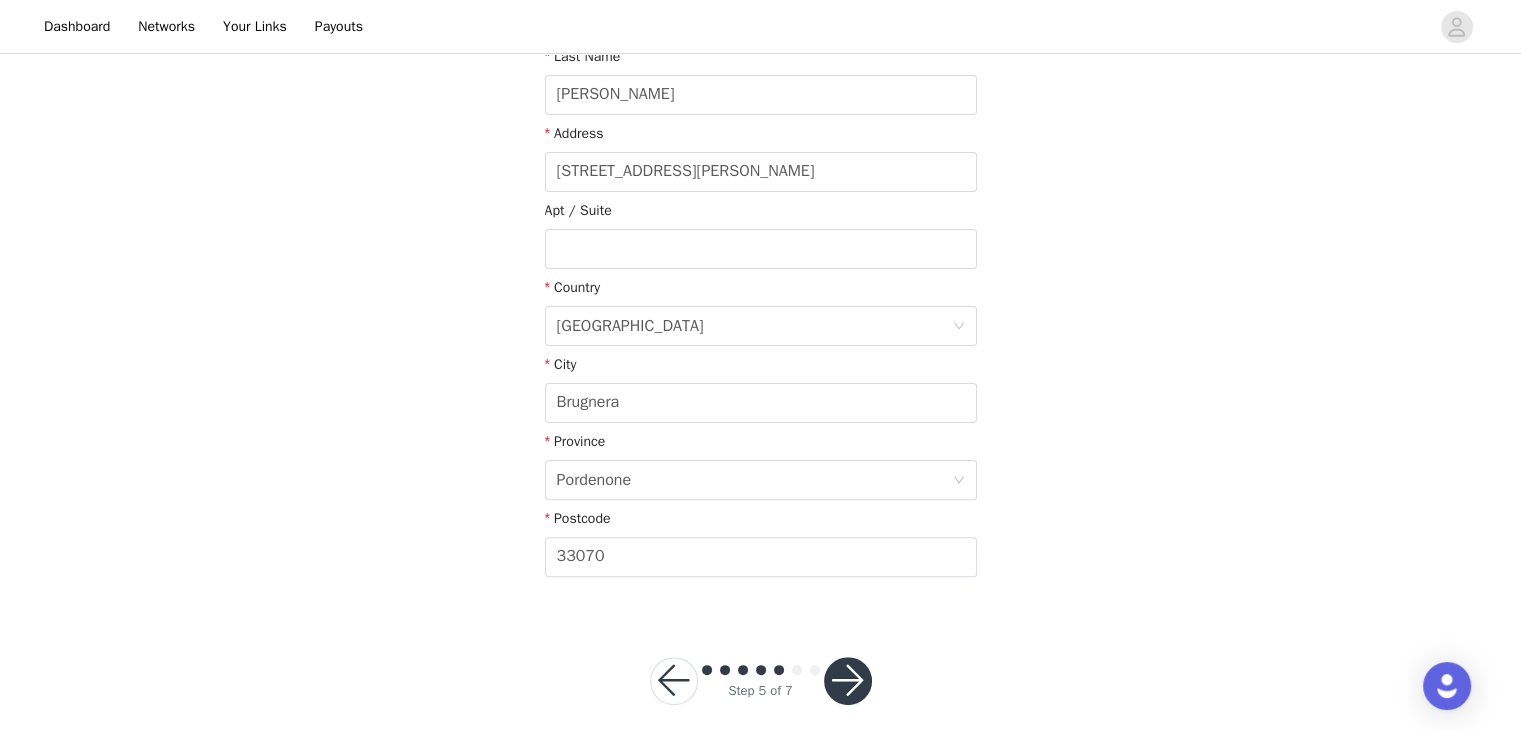 scroll, scrollTop: 483, scrollLeft: 0, axis: vertical 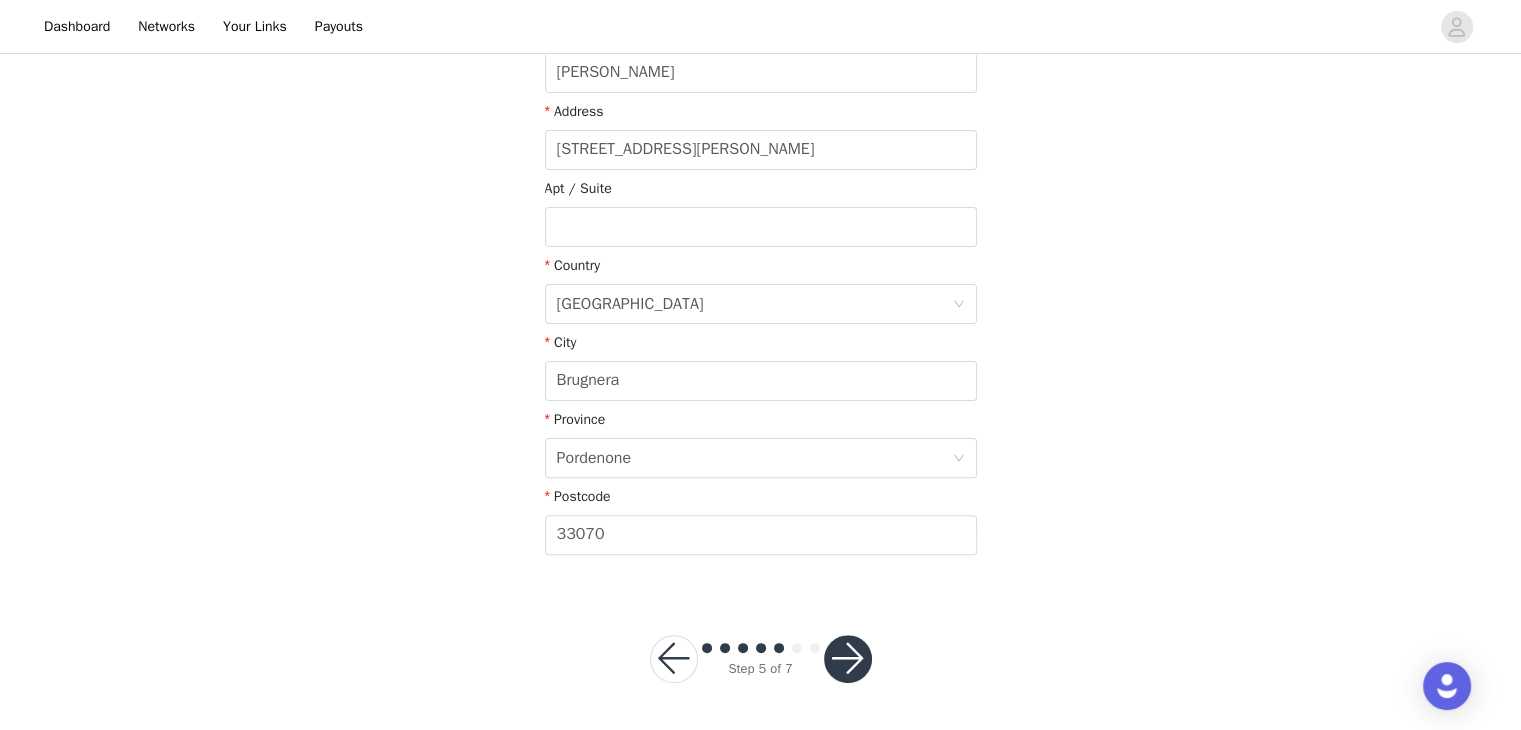 click at bounding box center [848, 659] 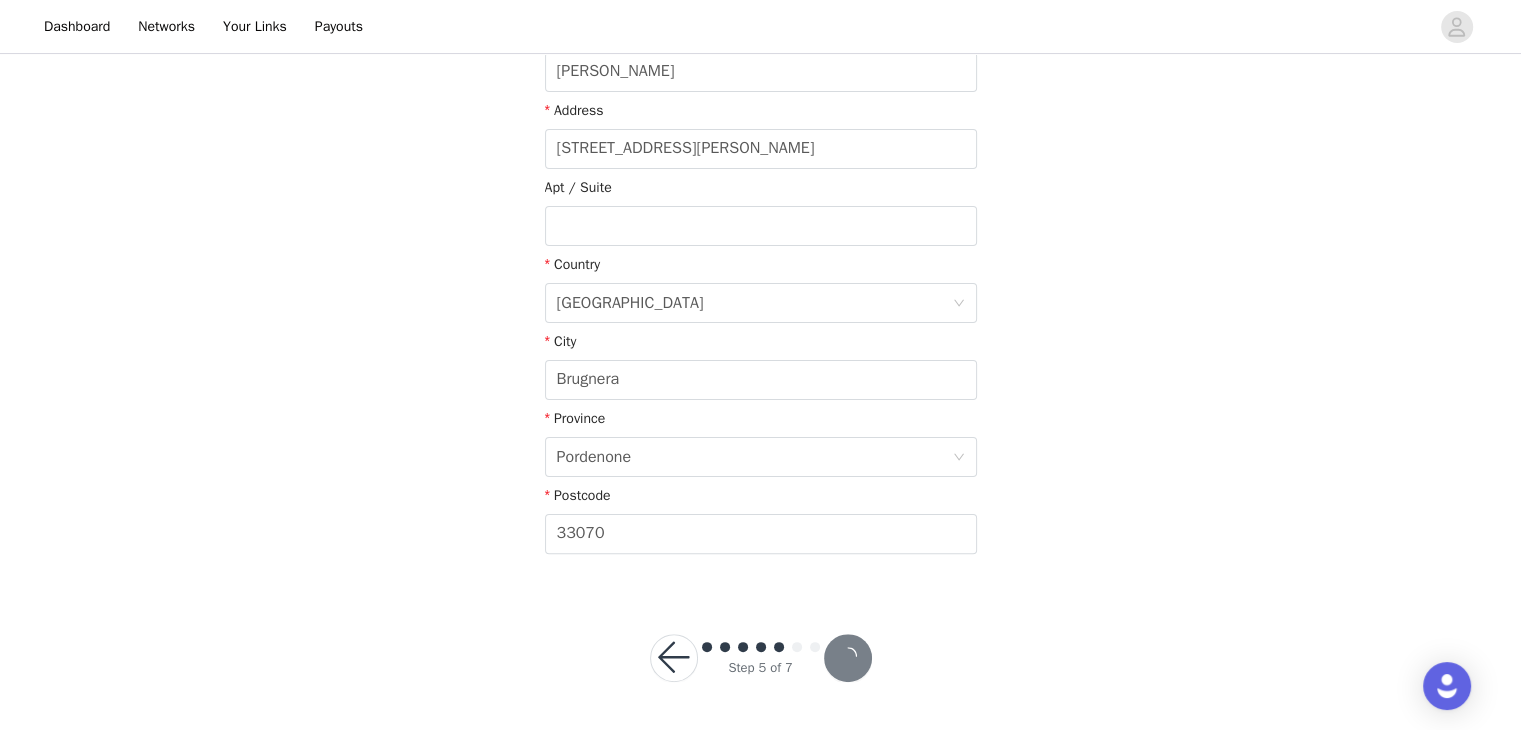 scroll, scrollTop: 409, scrollLeft: 0, axis: vertical 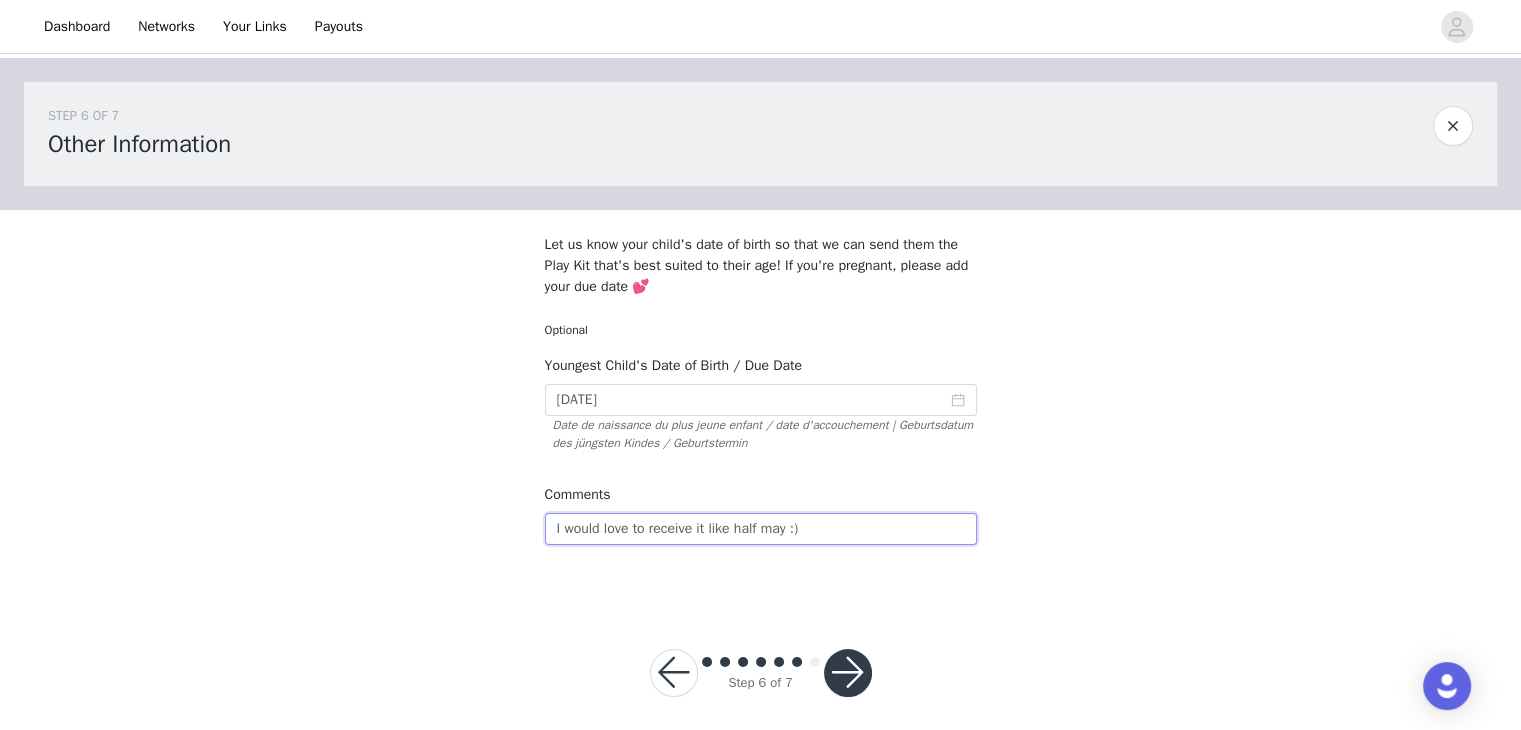 drag, startPoint x: 632, startPoint y: 518, endPoint x: 436, endPoint y: 518, distance: 196 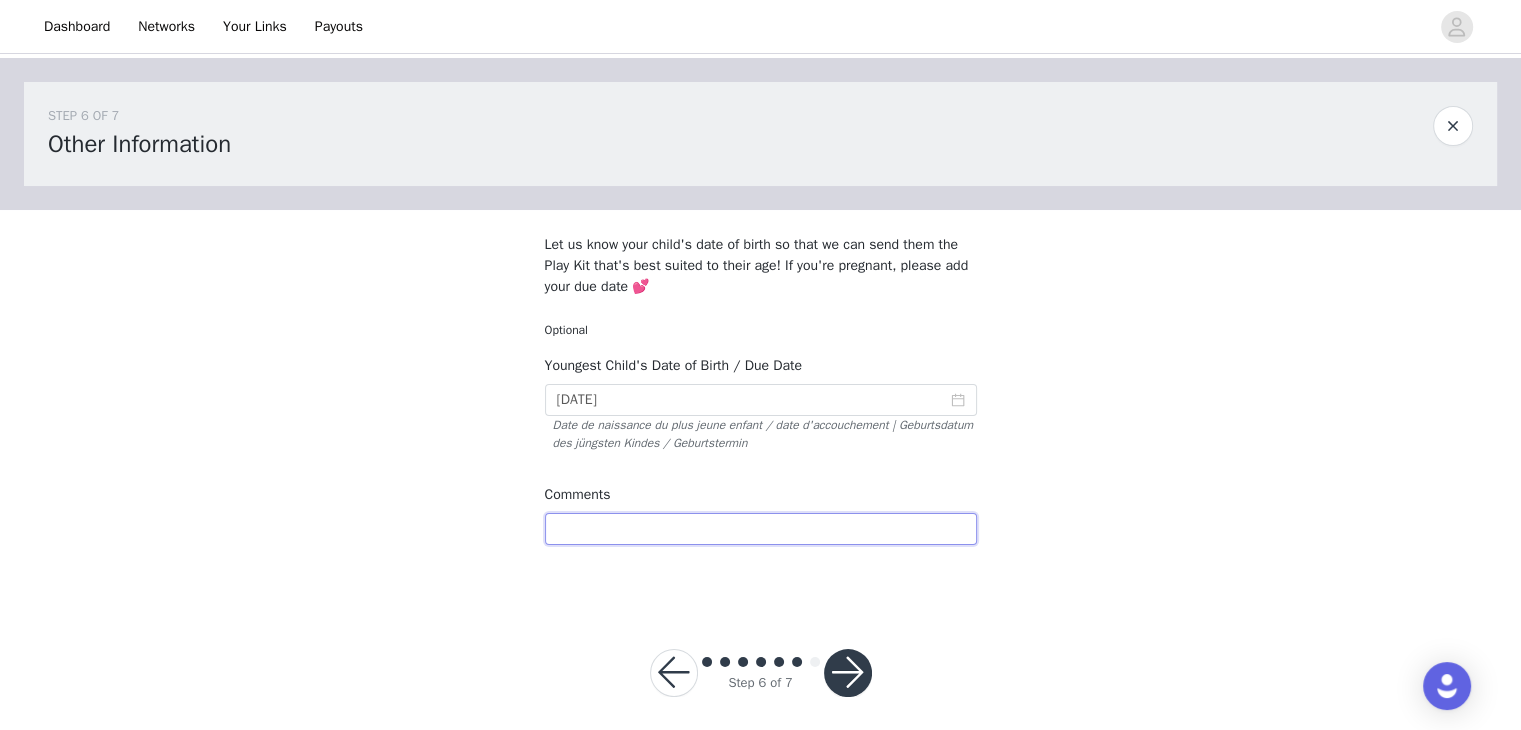type 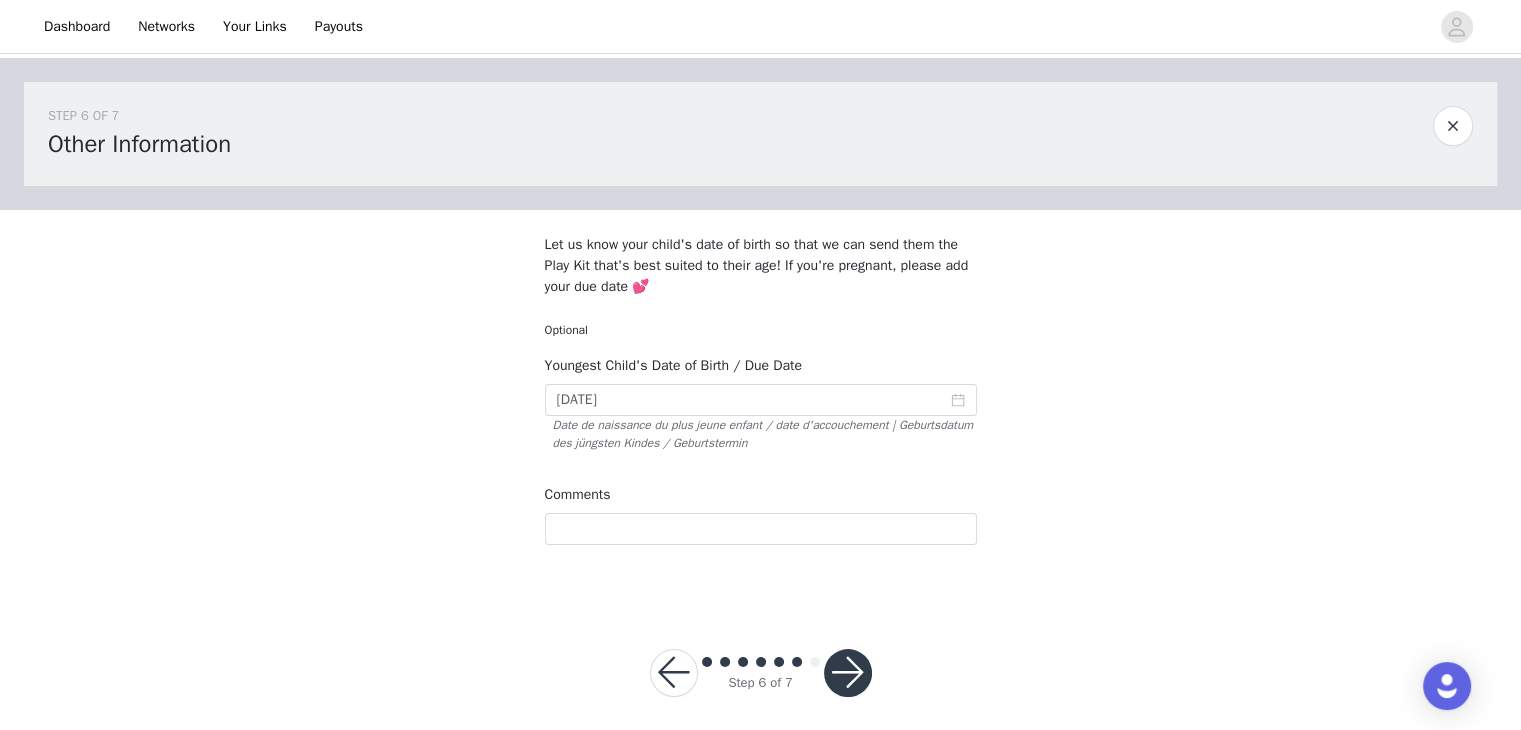 click at bounding box center (848, 673) 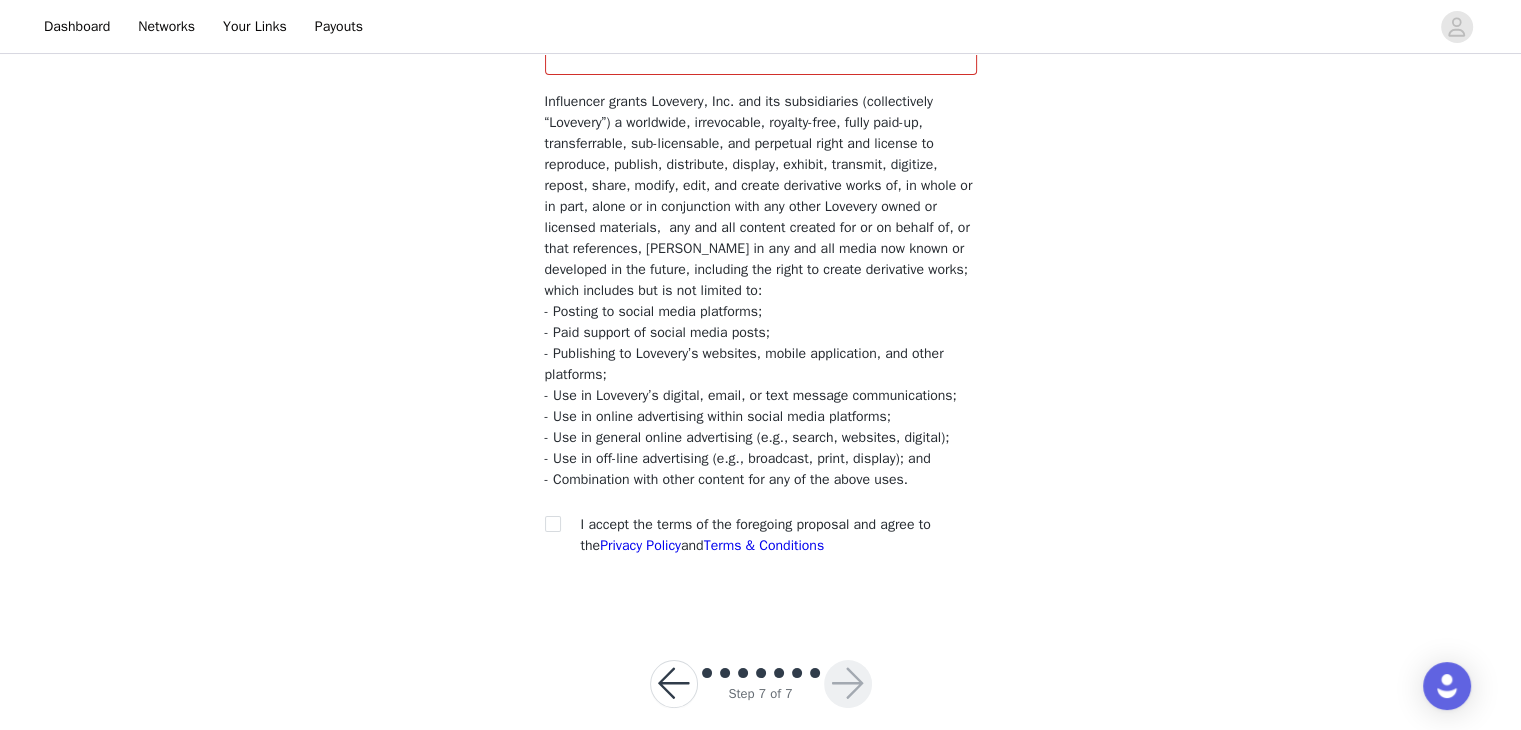 scroll, scrollTop: 287, scrollLeft: 0, axis: vertical 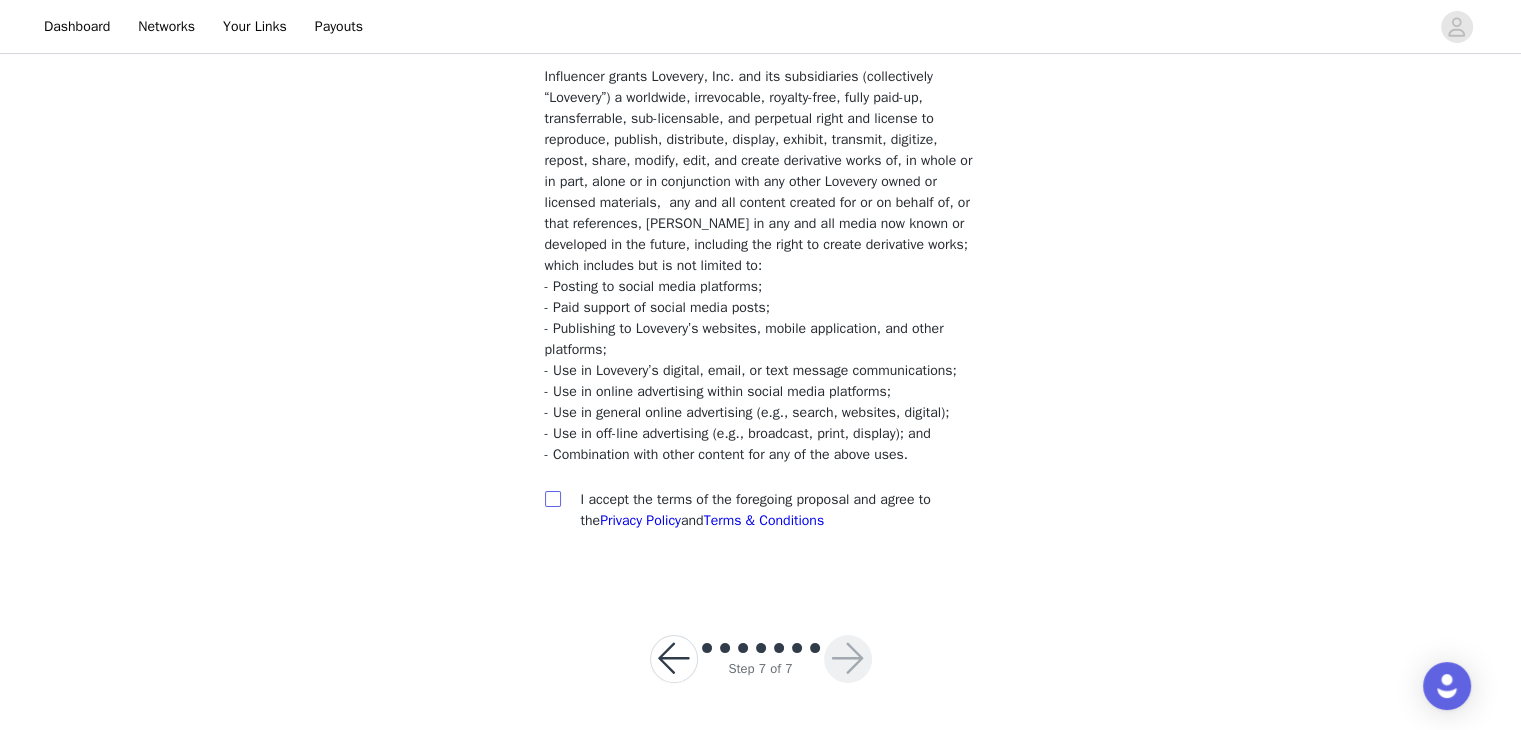 drag, startPoint x: 564, startPoint y: 493, endPoint x: 552, endPoint y: 496, distance: 12.369317 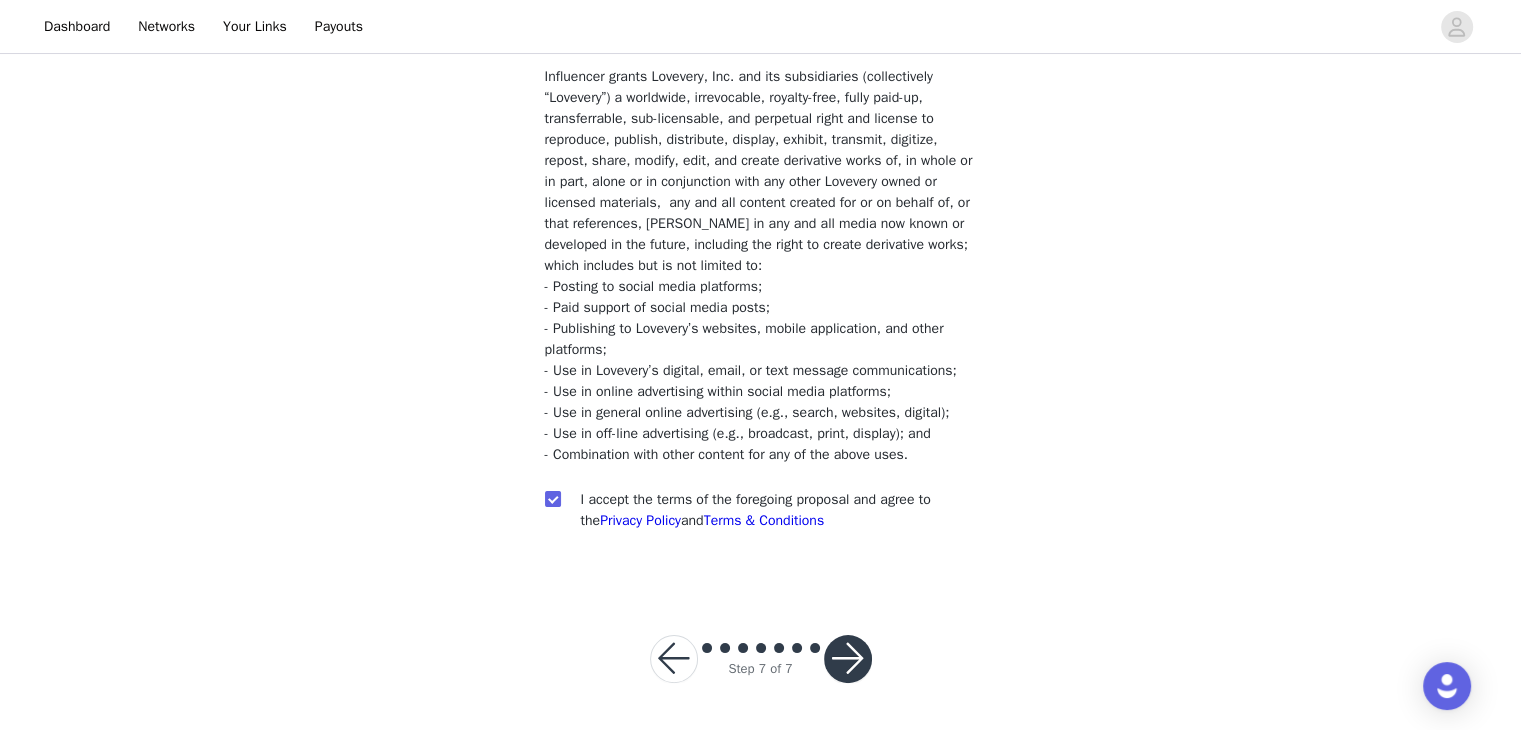 click at bounding box center [848, 659] 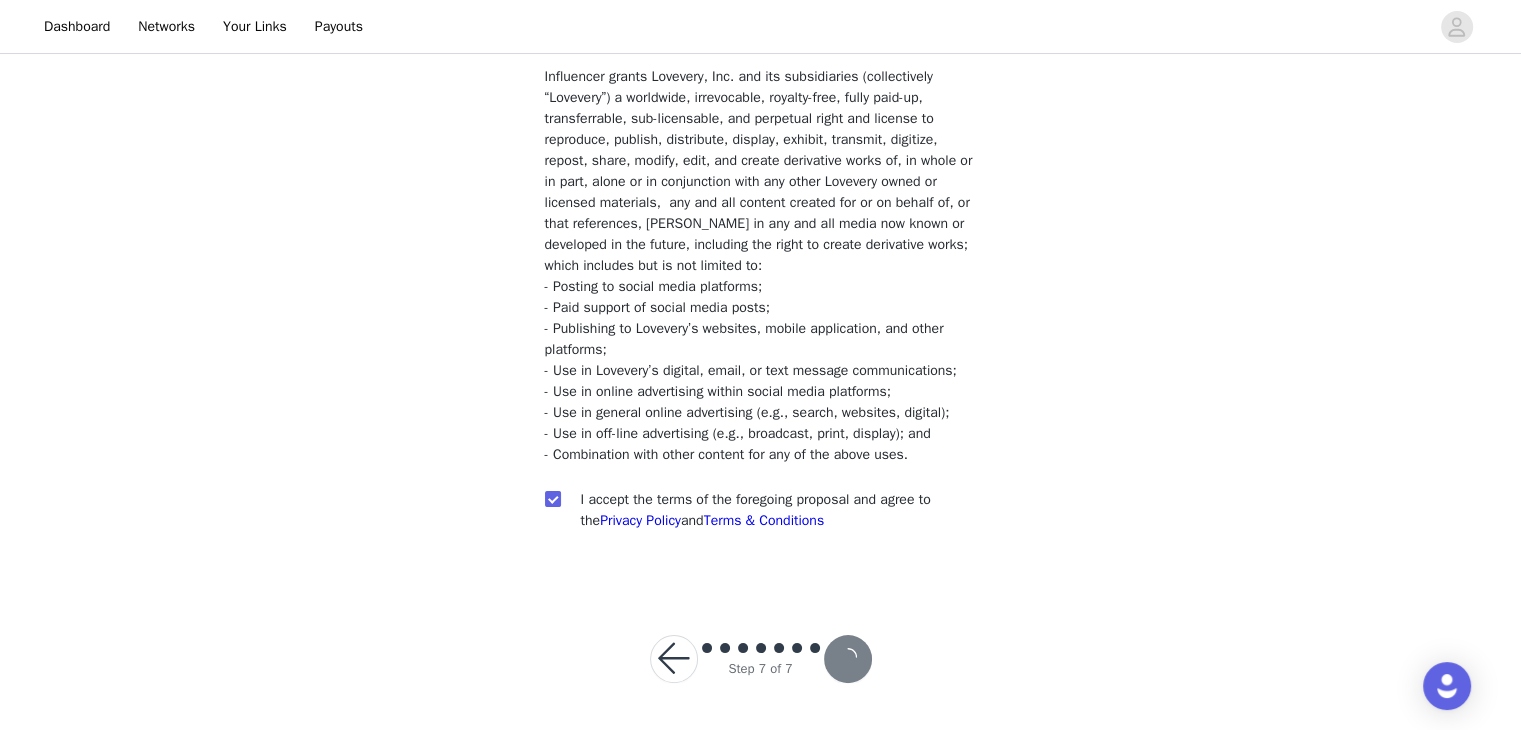 scroll, scrollTop: 213, scrollLeft: 0, axis: vertical 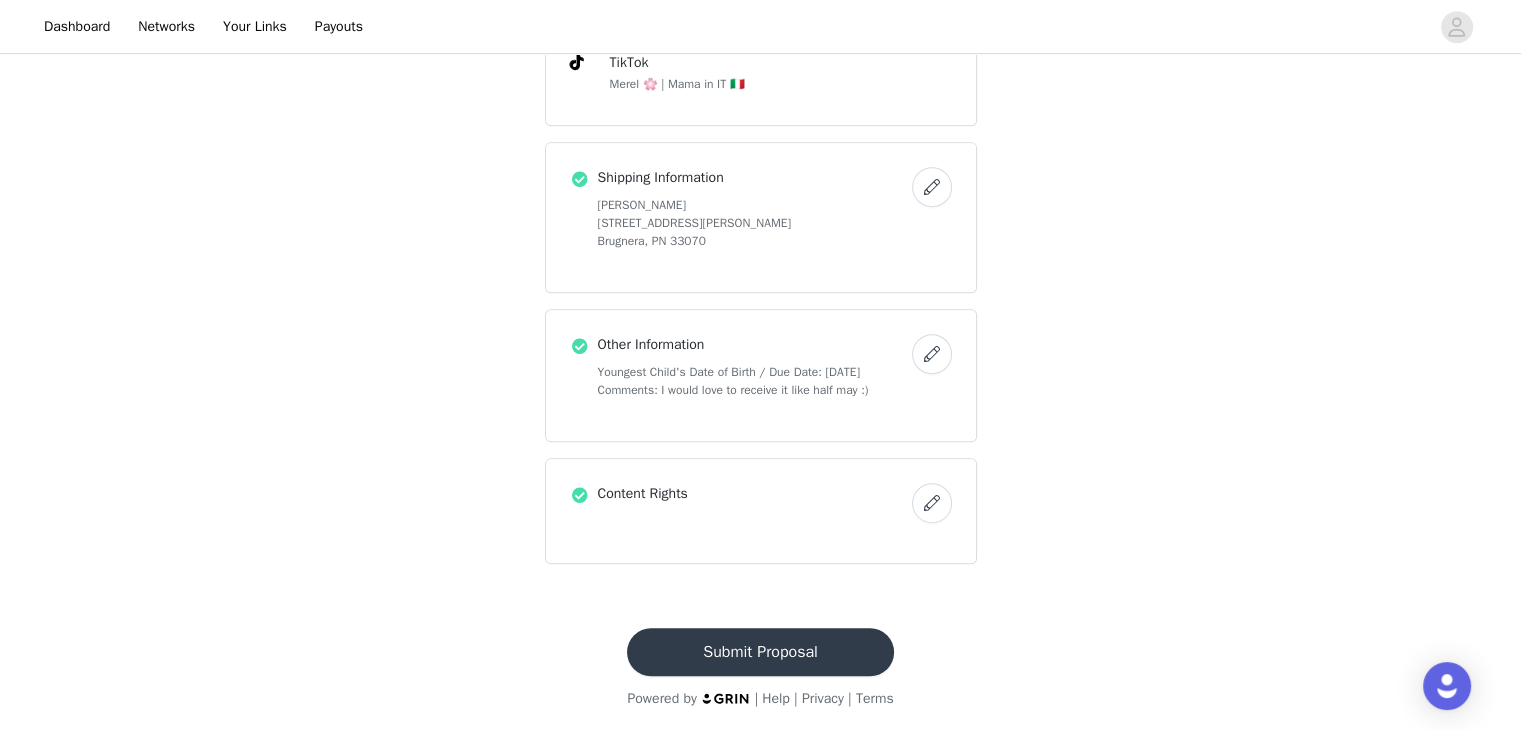 click on "Submit Proposal" at bounding box center [760, 652] 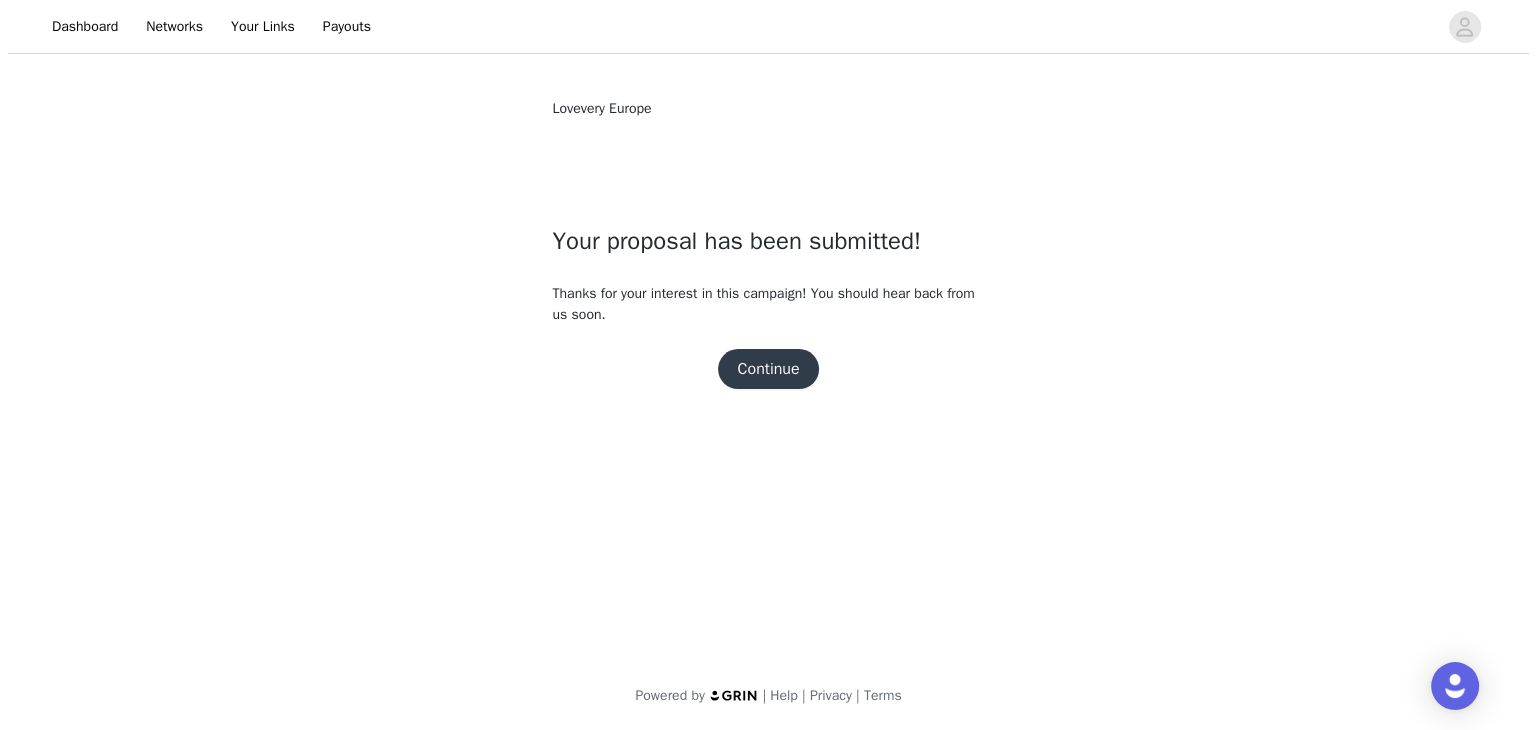 scroll, scrollTop: 0, scrollLeft: 0, axis: both 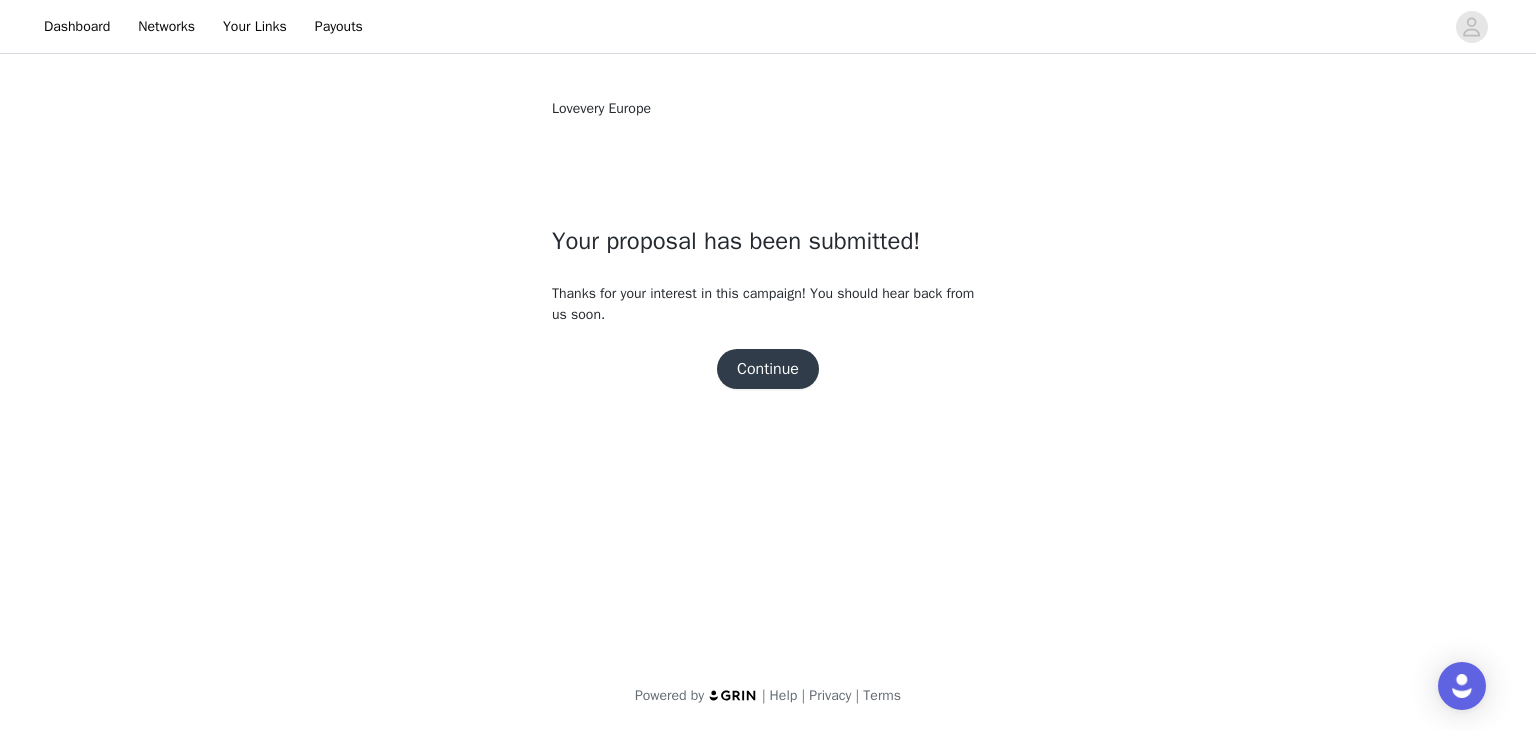 click on "Continue" at bounding box center (768, 369) 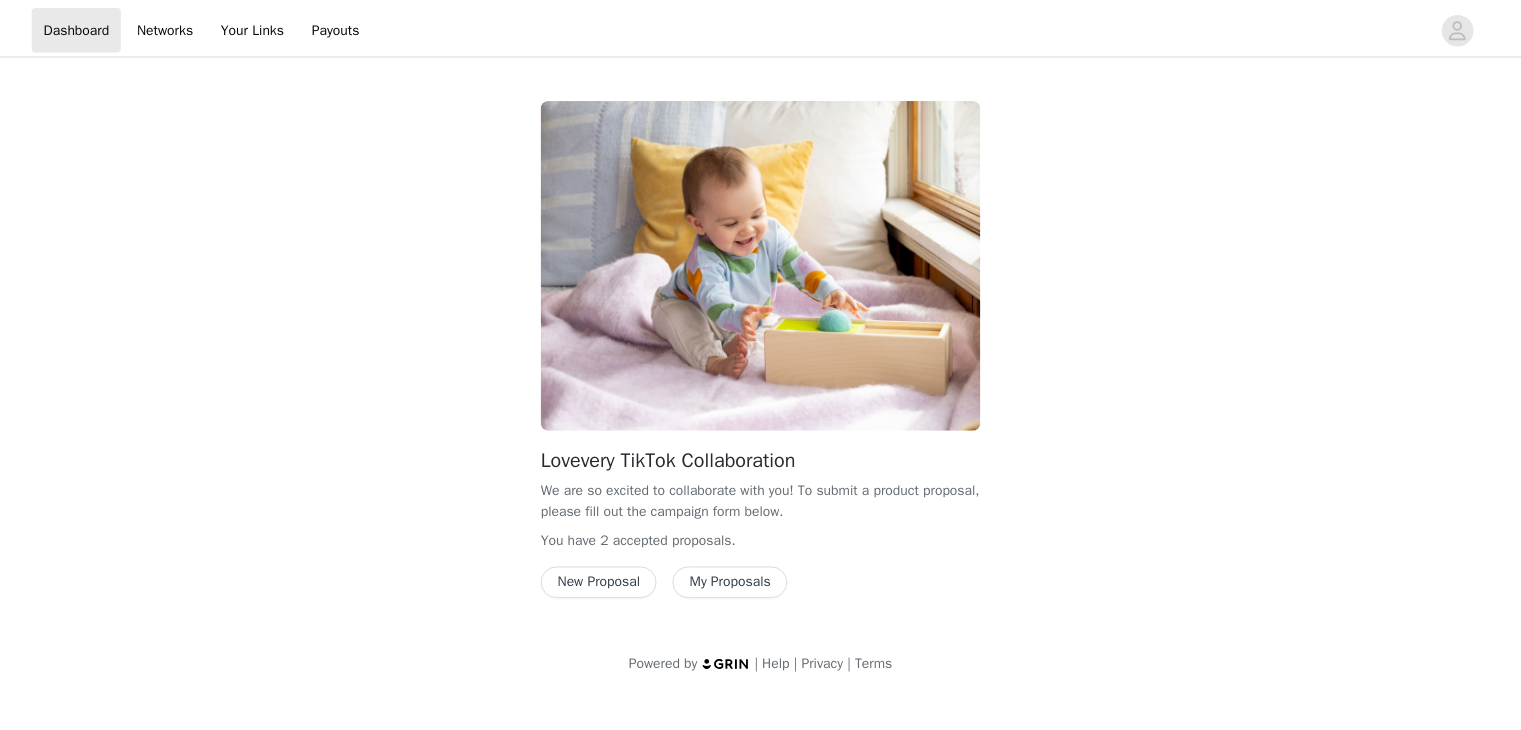 scroll, scrollTop: 0, scrollLeft: 0, axis: both 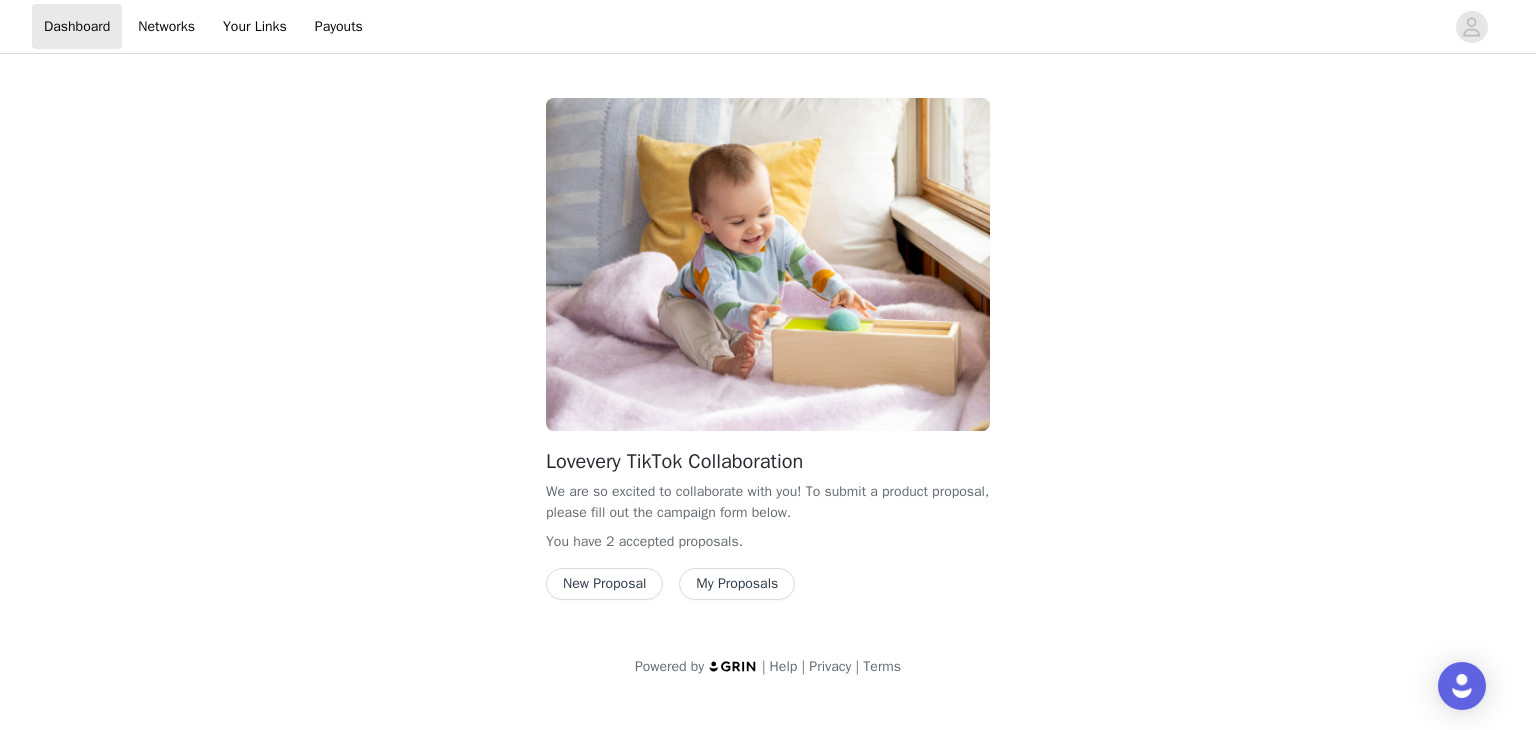 click on "Lovevery TikTok Collaboration   We are so excited to collaborate with you! To submit a product proposal, please fill out the campaign form below.
You have 2 accepted proposal s .
New Proposal   My Proposals" at bounding box center (768, 357) 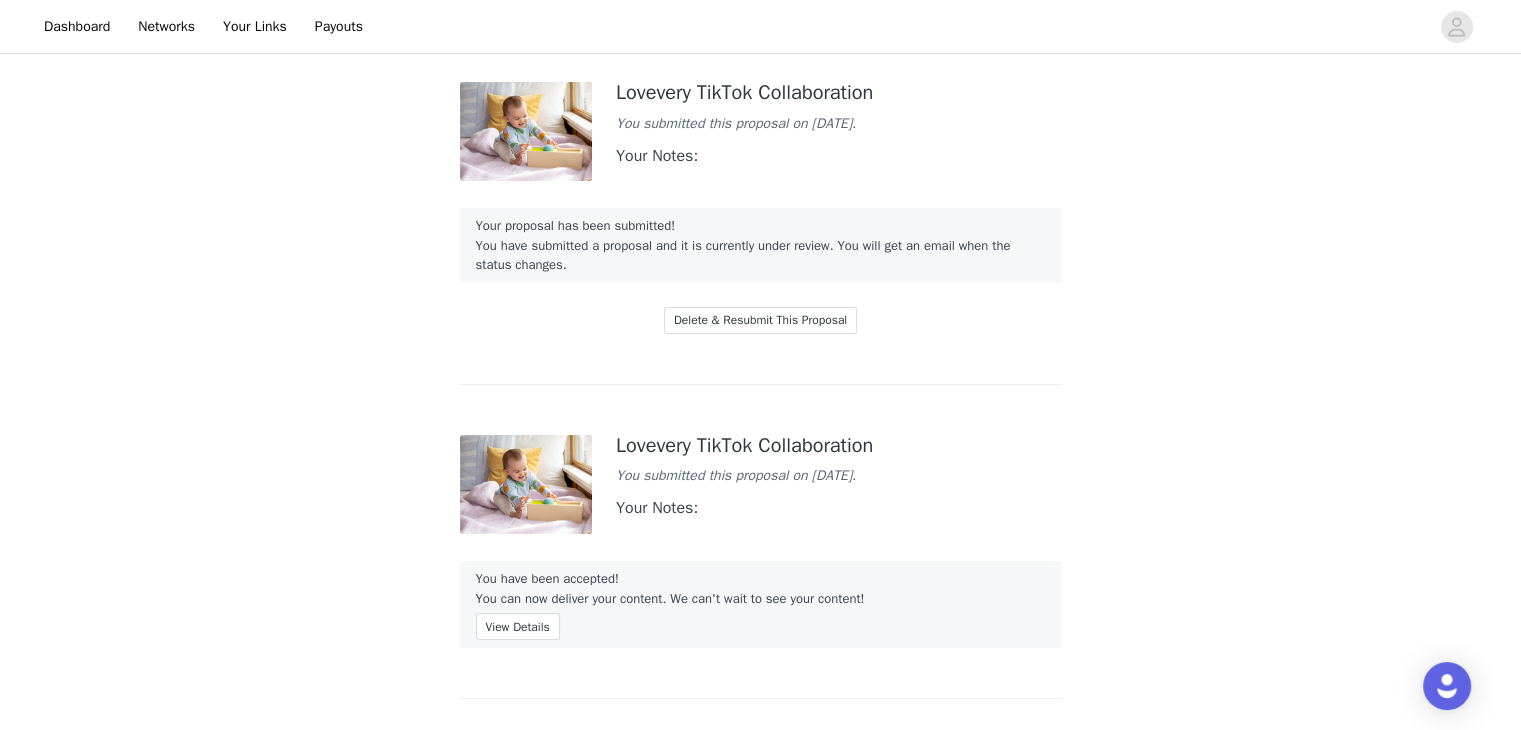 scroll, scrollTop: 0, scrollLeft: 0, axis: both 